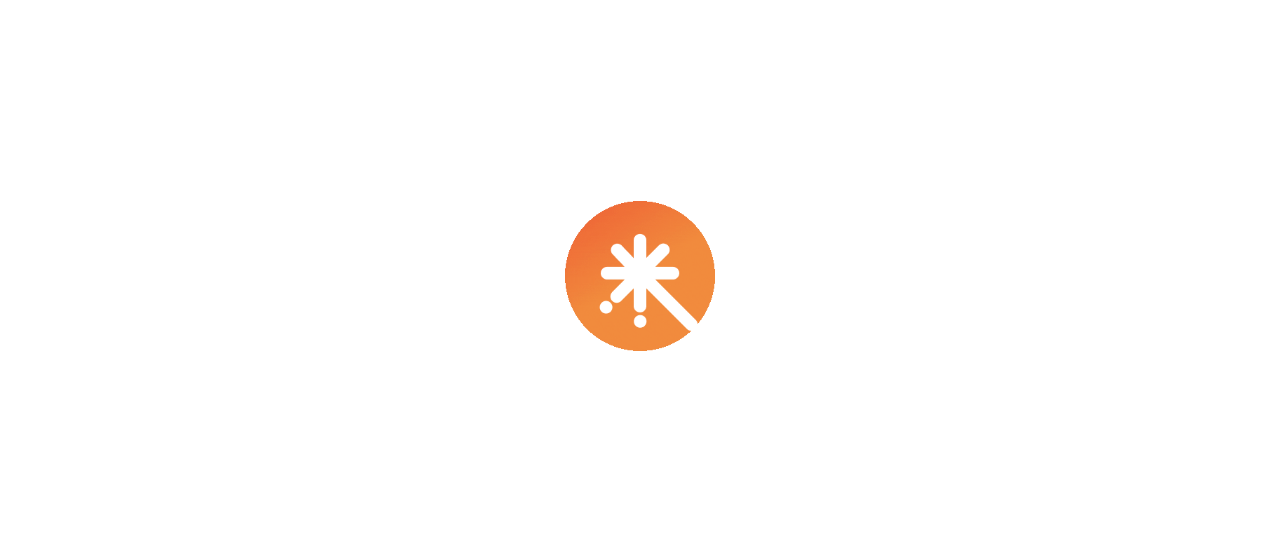 scroll, scrollTop: 0, scrollLeft: 0, axis: both 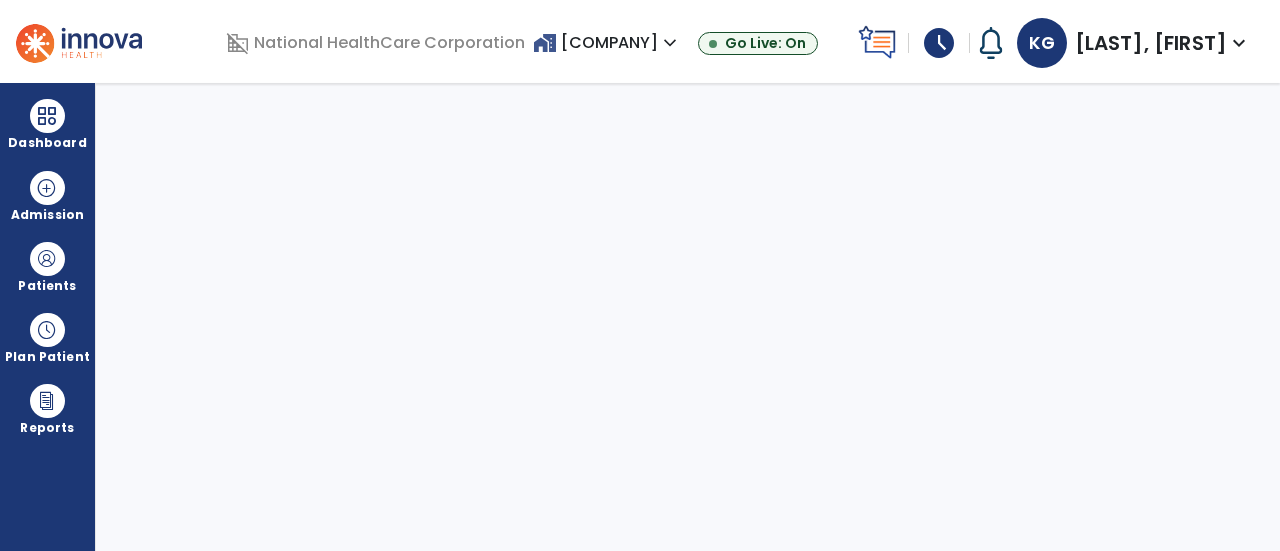 select on "****" 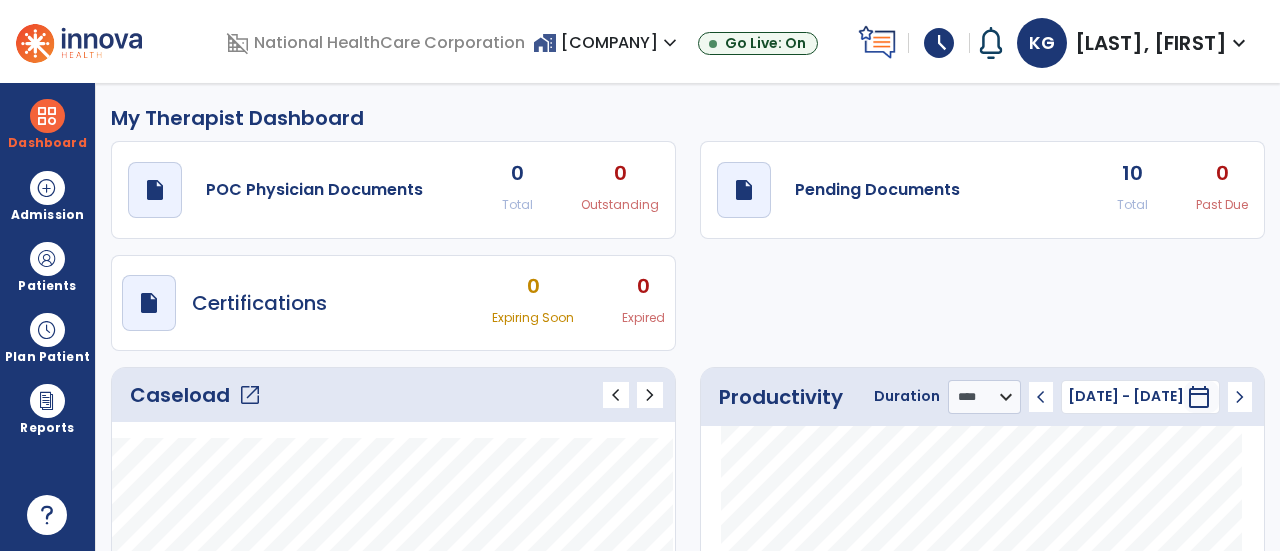 click on "open_in_new" 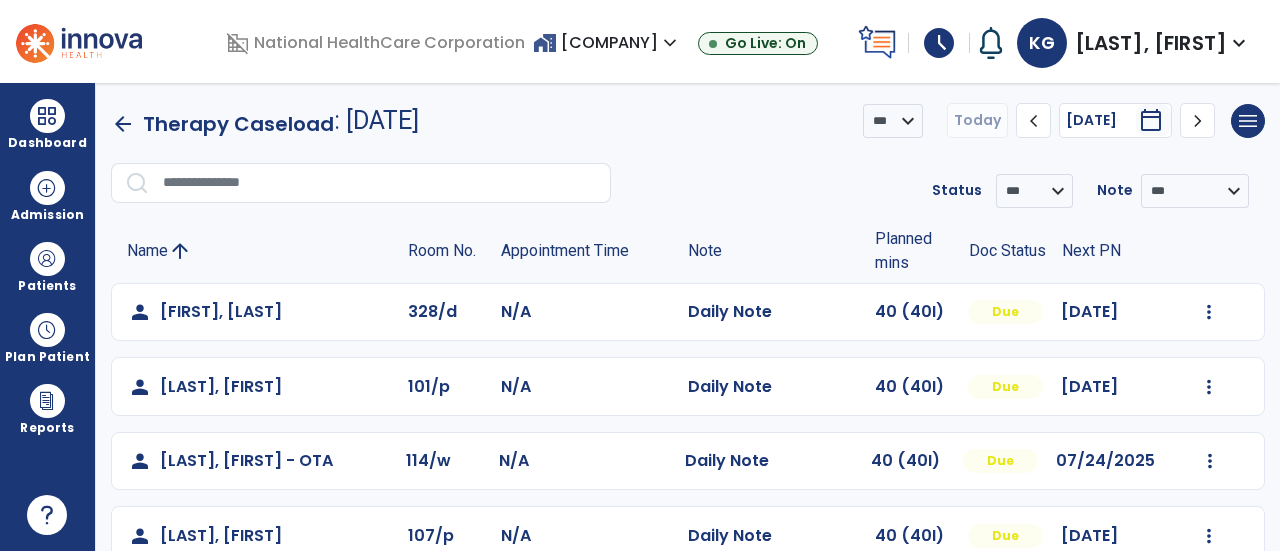 click on "**********" 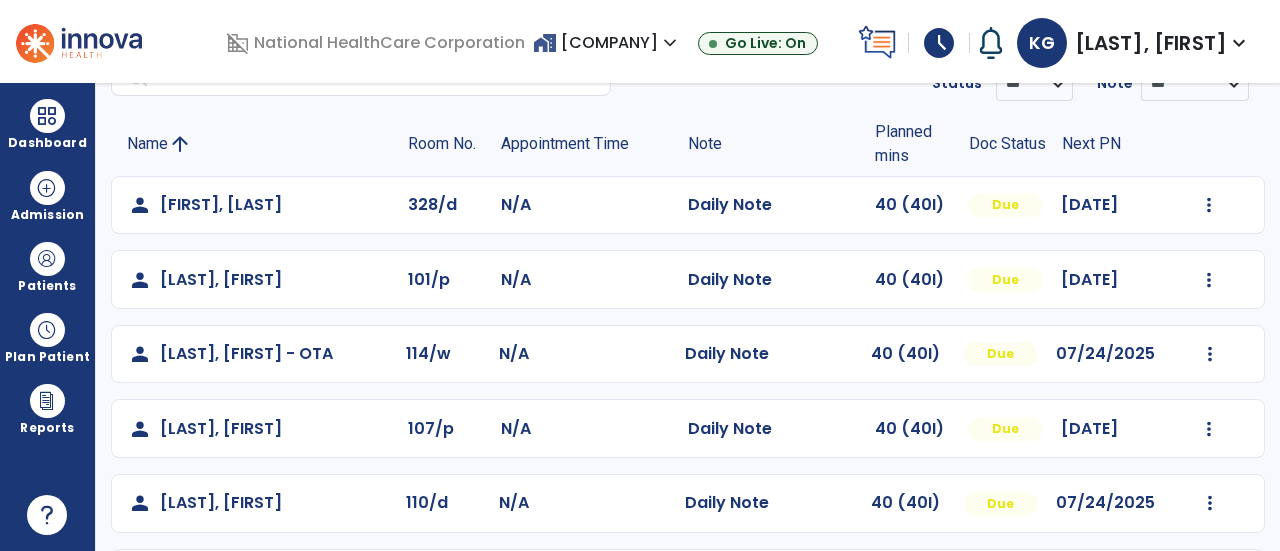 scroll, scrollTop: 110, scrollLeft: 0, axis: vertical 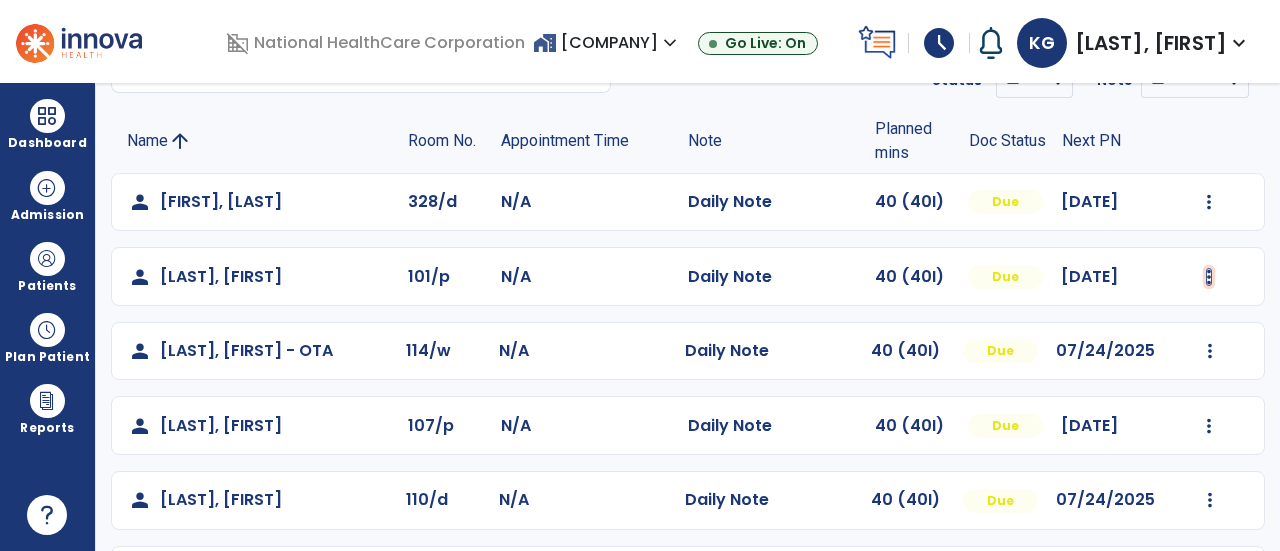click at bounding box center (1209, 202) 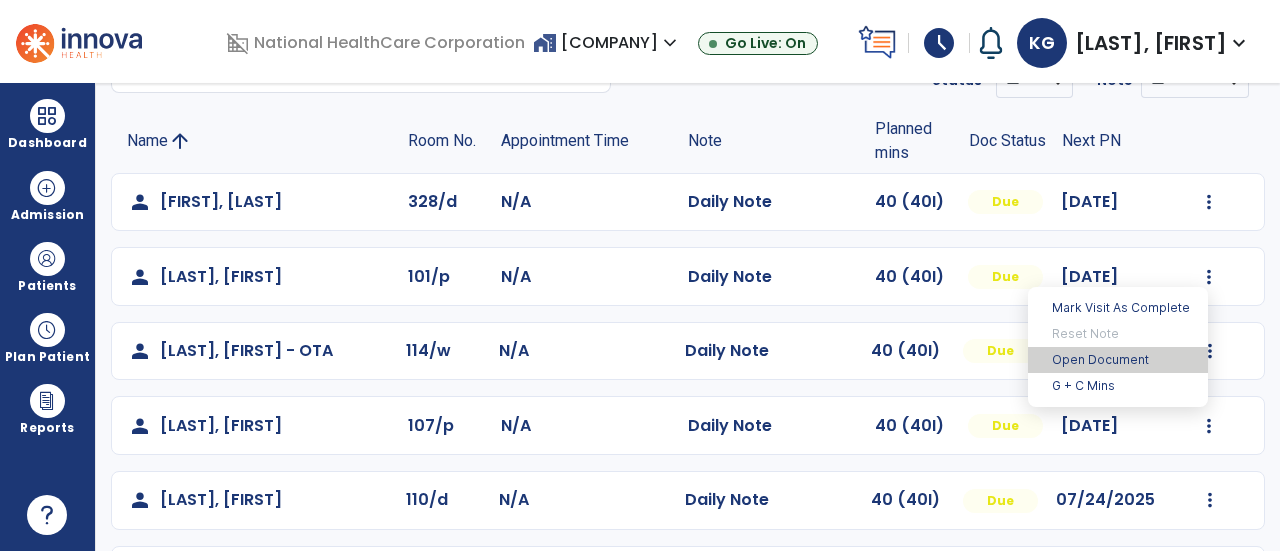 click on "Open Document" at bounding box center [1118, 360] 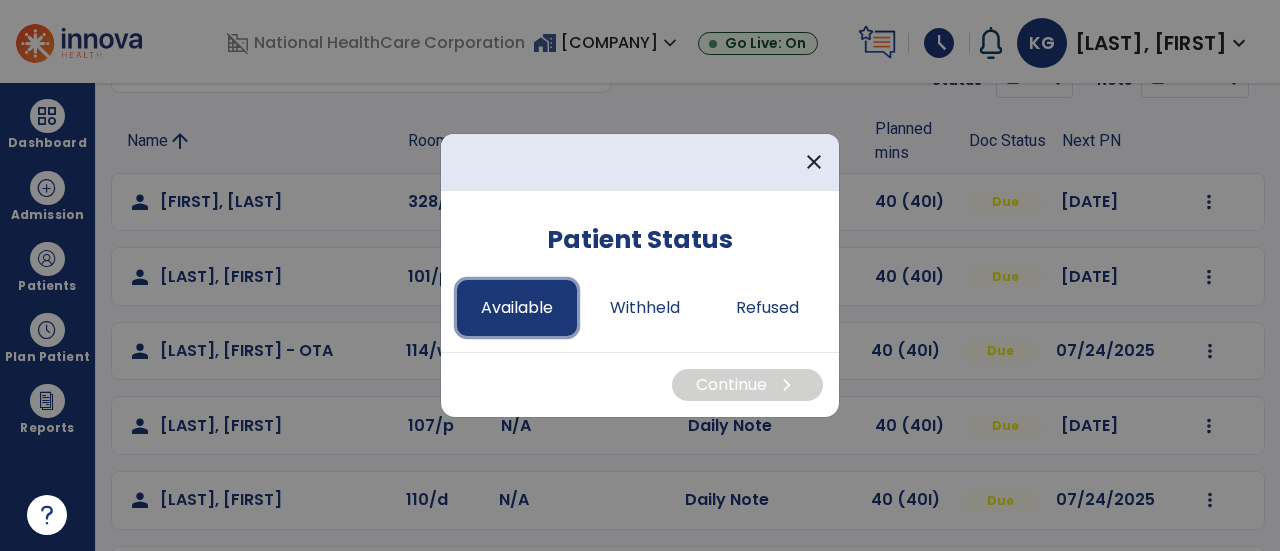 click on "Available" at bounding box center [517, 308] 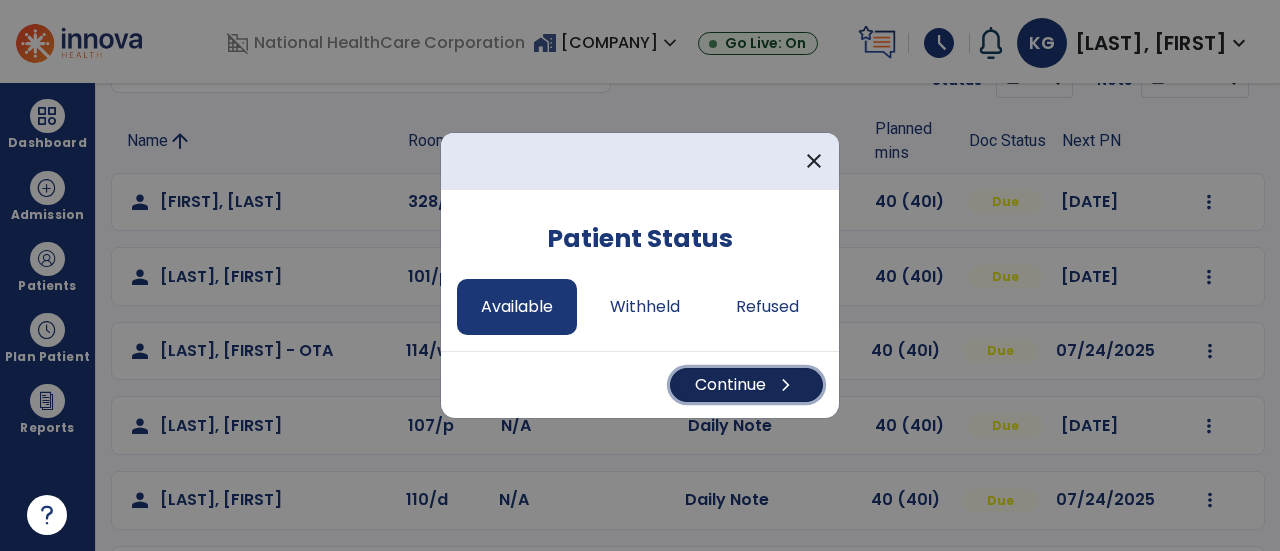 click on "chevron_right" at bounding box center [786, 385] 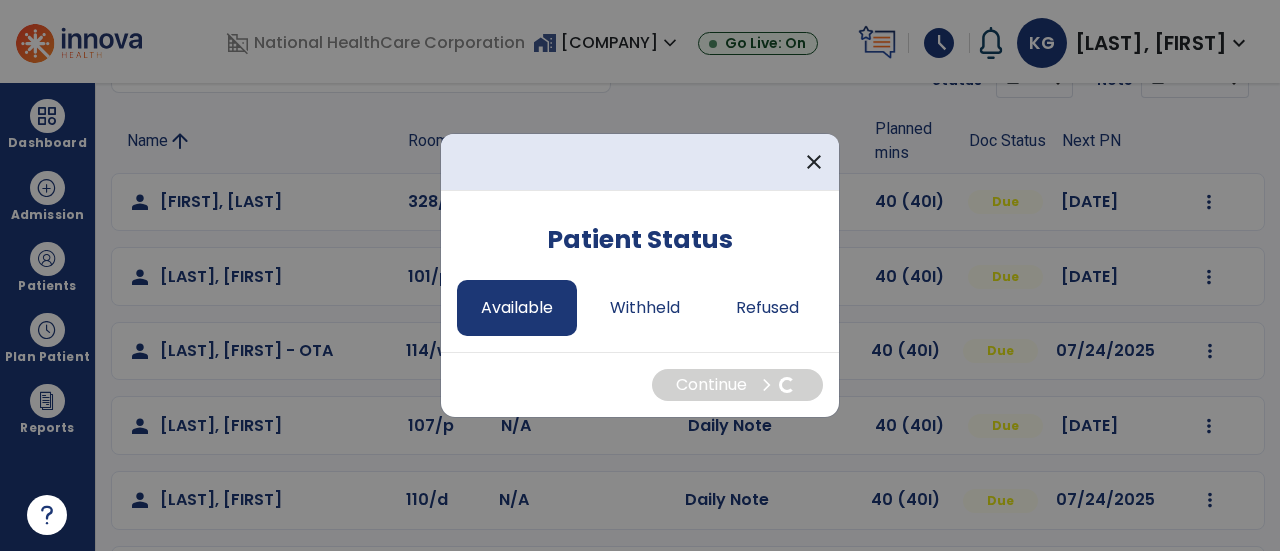 select on "*" 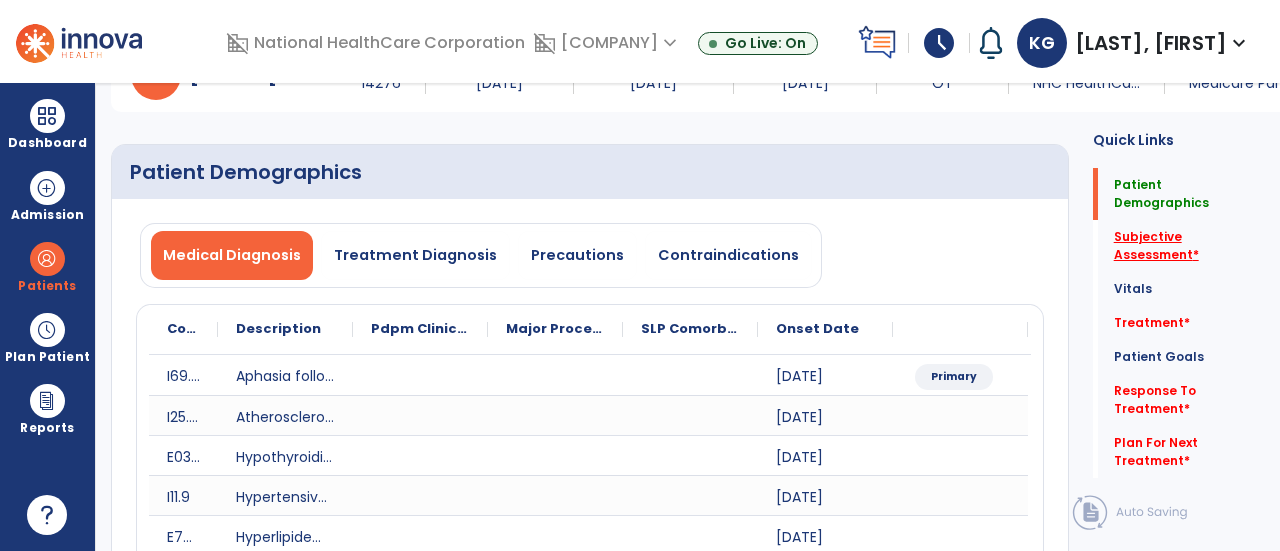 click on "Subjective Assessment   *" 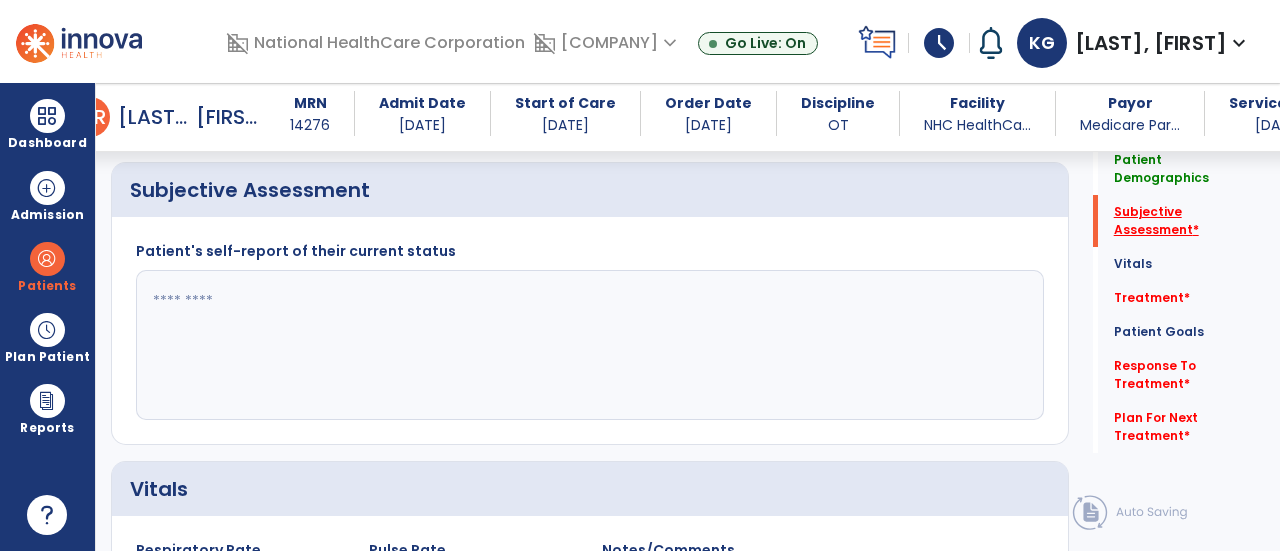 scroll, scrollTop: 729, scrollLeft: 0, axis: vertical 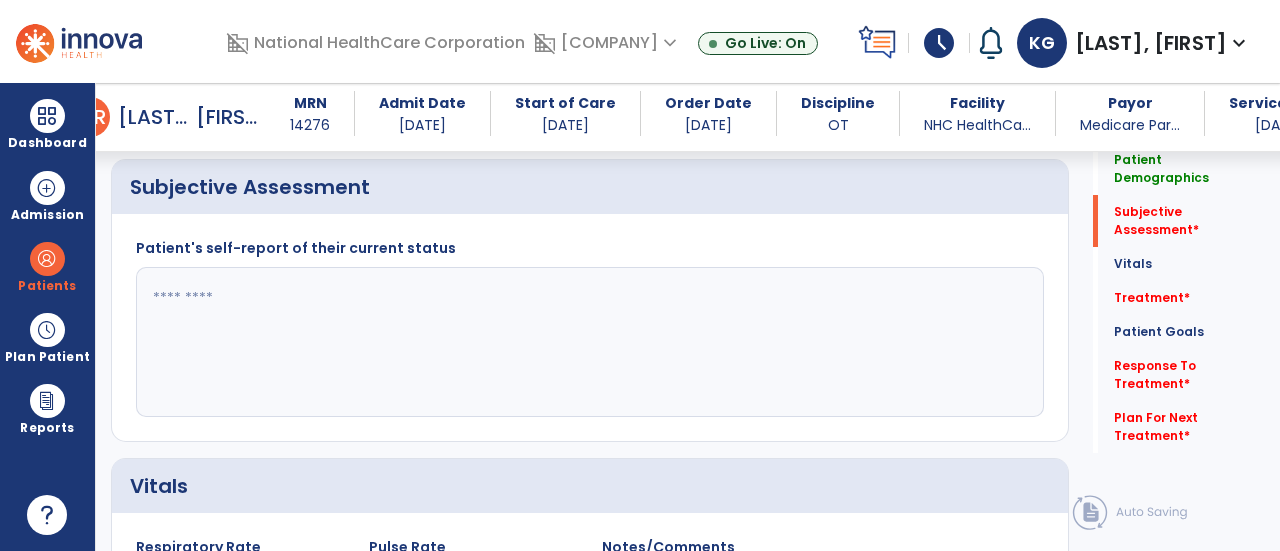 click 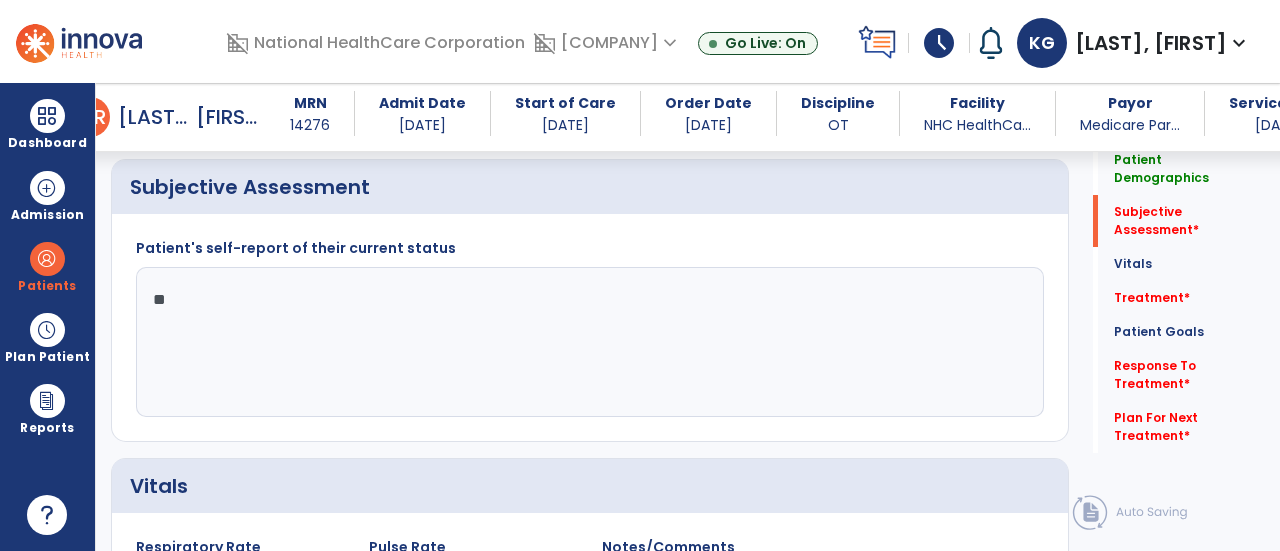 type on "*" 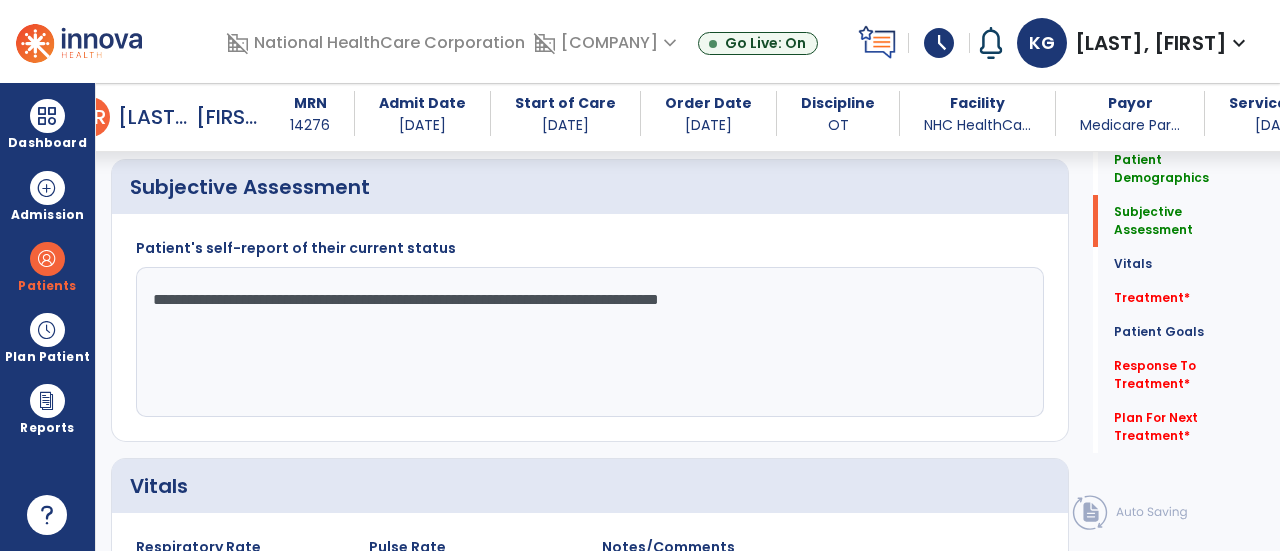 click on "**********" 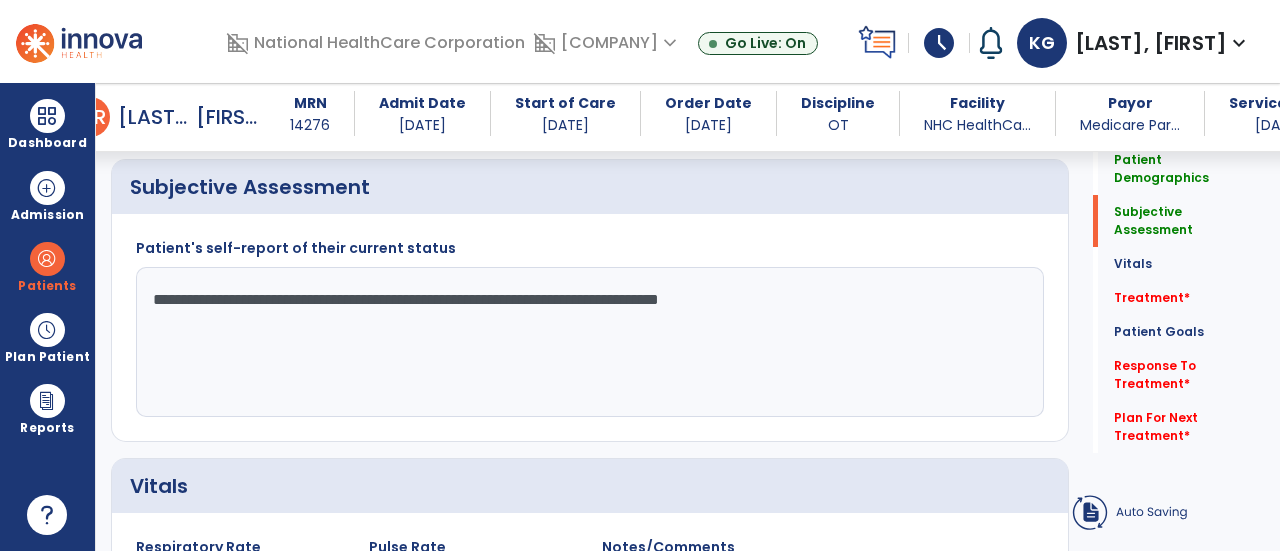 click on "**********" 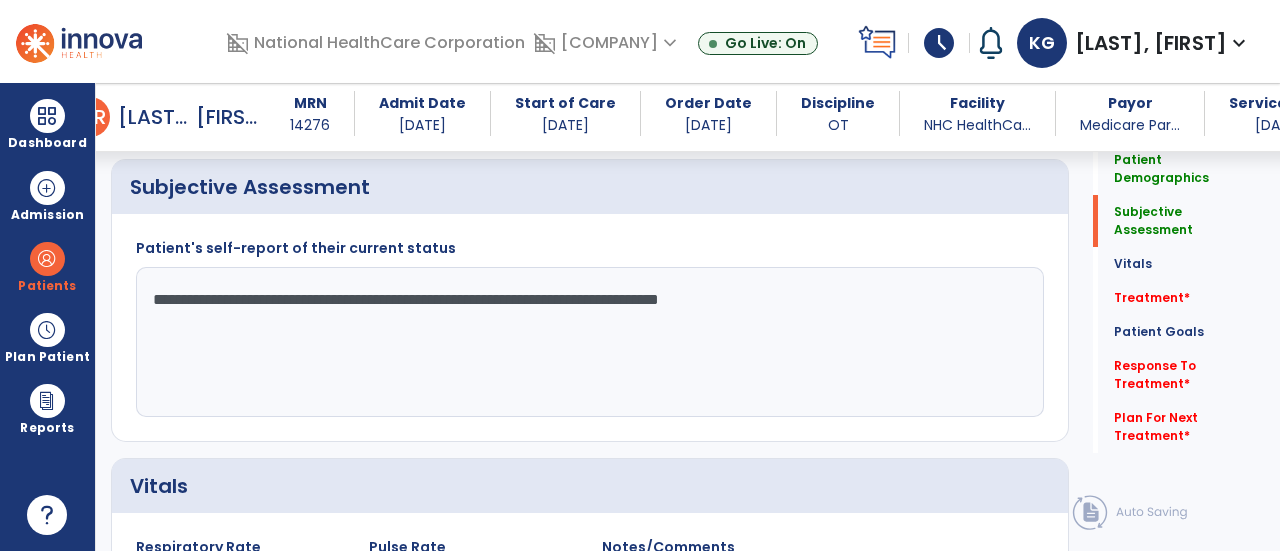click on "**********" 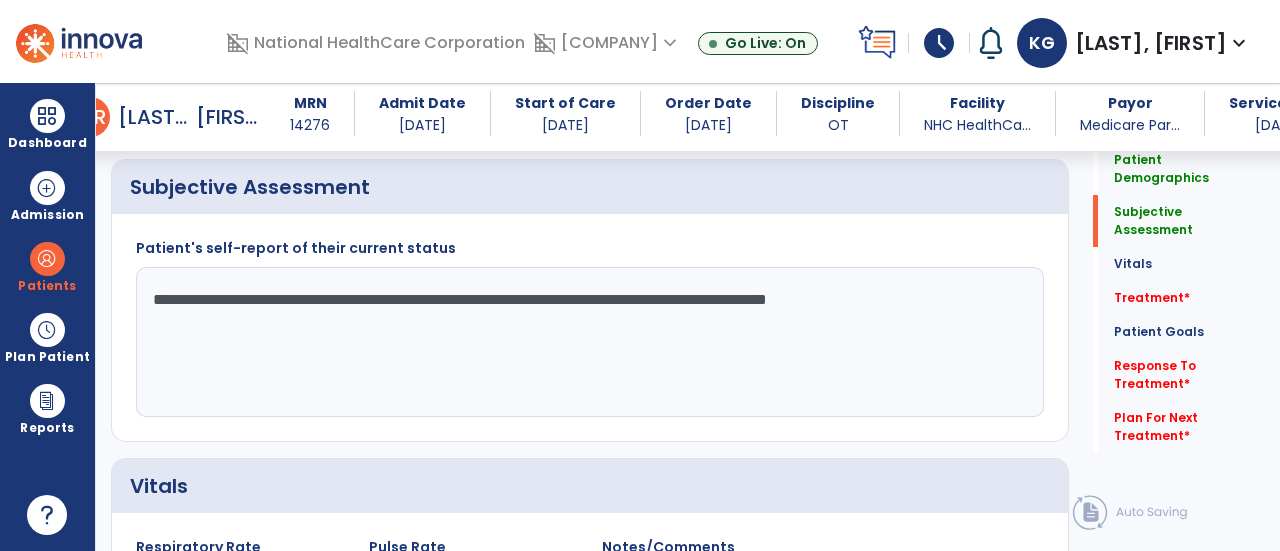 click on "**********" 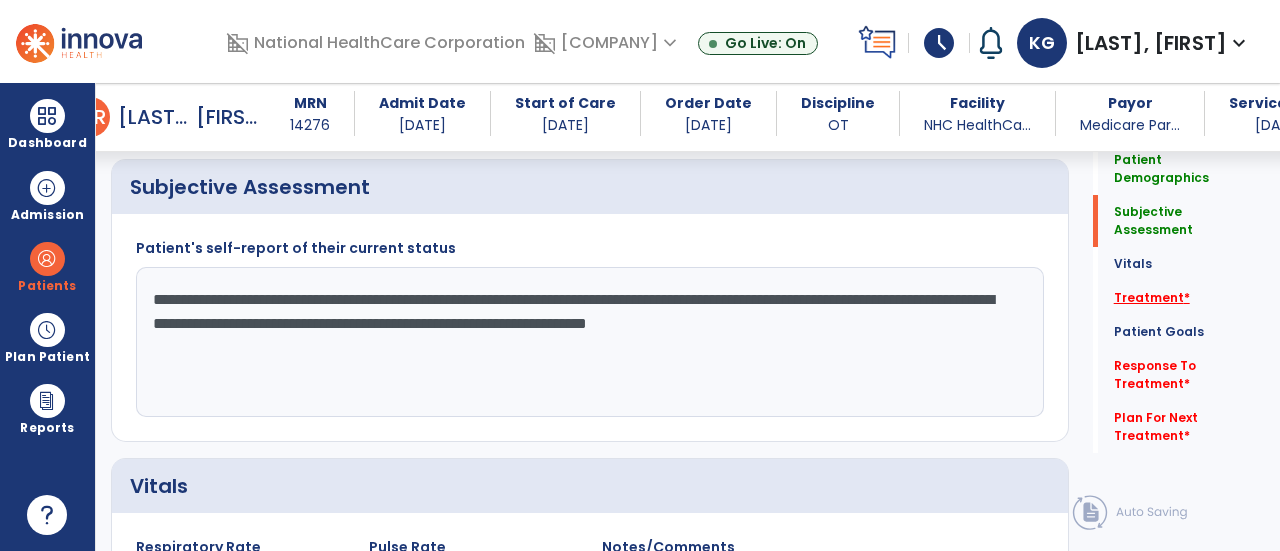 type on "**********" 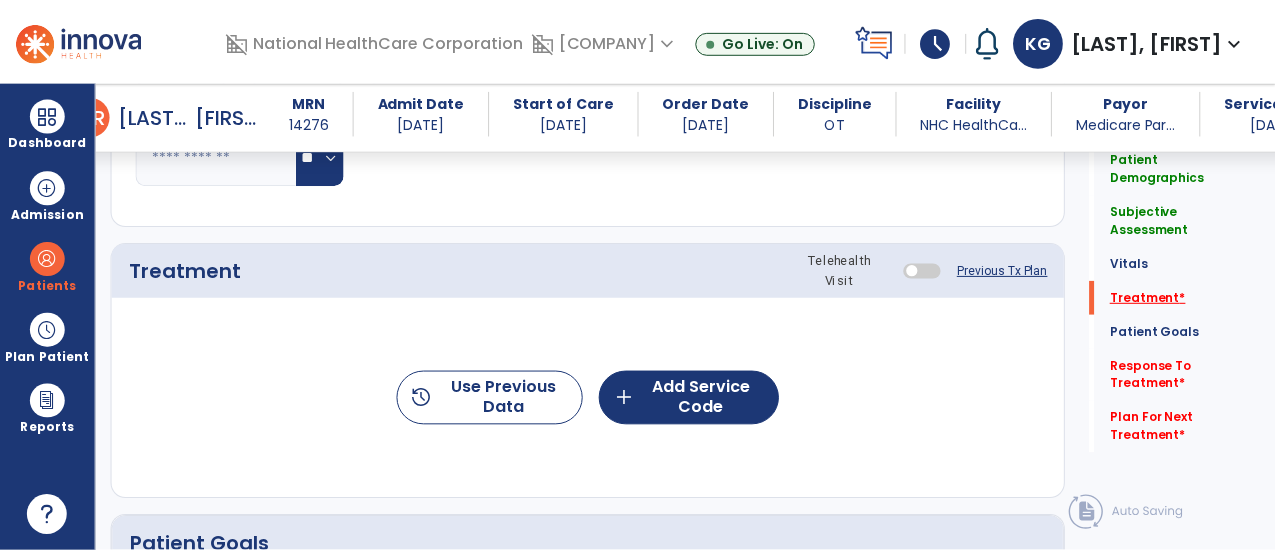 scroll, scrollTop: 1417, scrollLeft: 0, axis: vertical 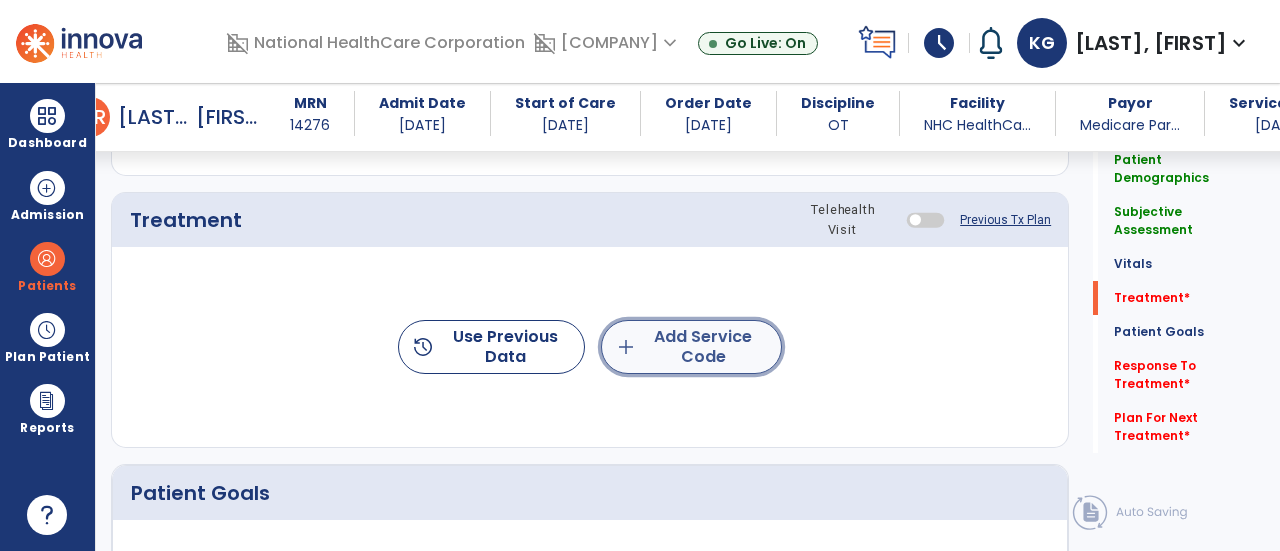 click on "add  Add Service Code" 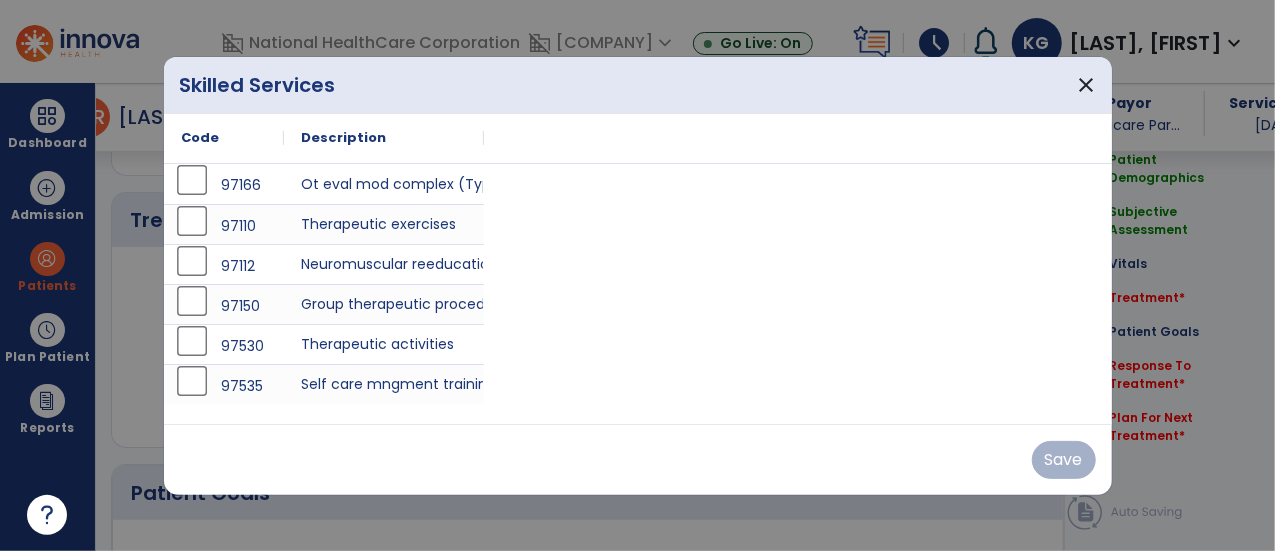 scroll, scrollTop: 1417, scrollLeft: 0, axis: vertical 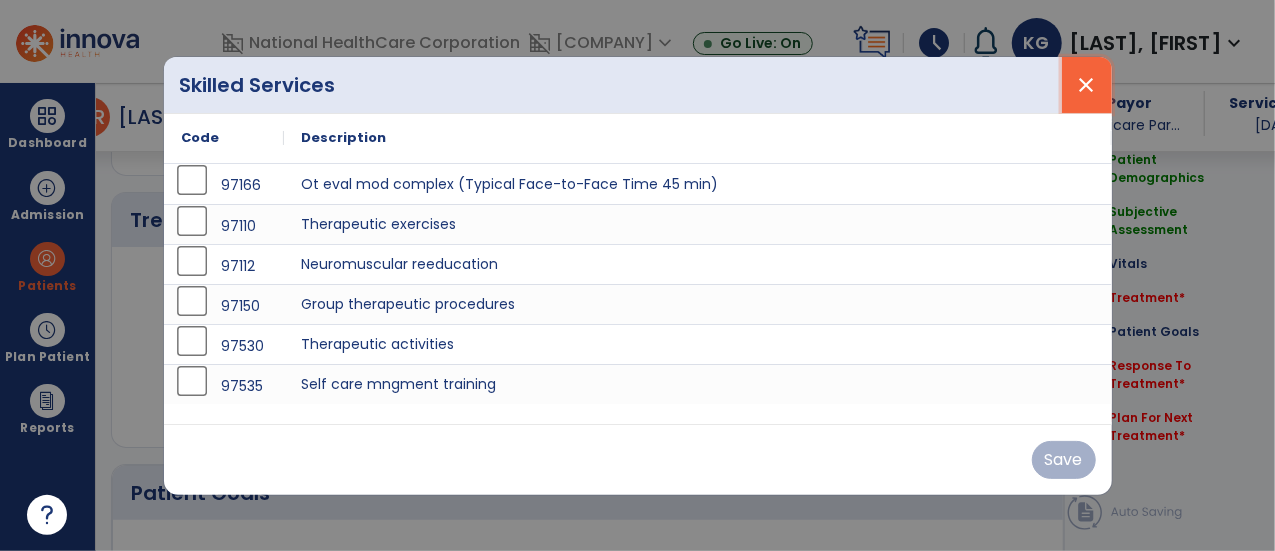 click on "close" at bounding box center (1087, 85) 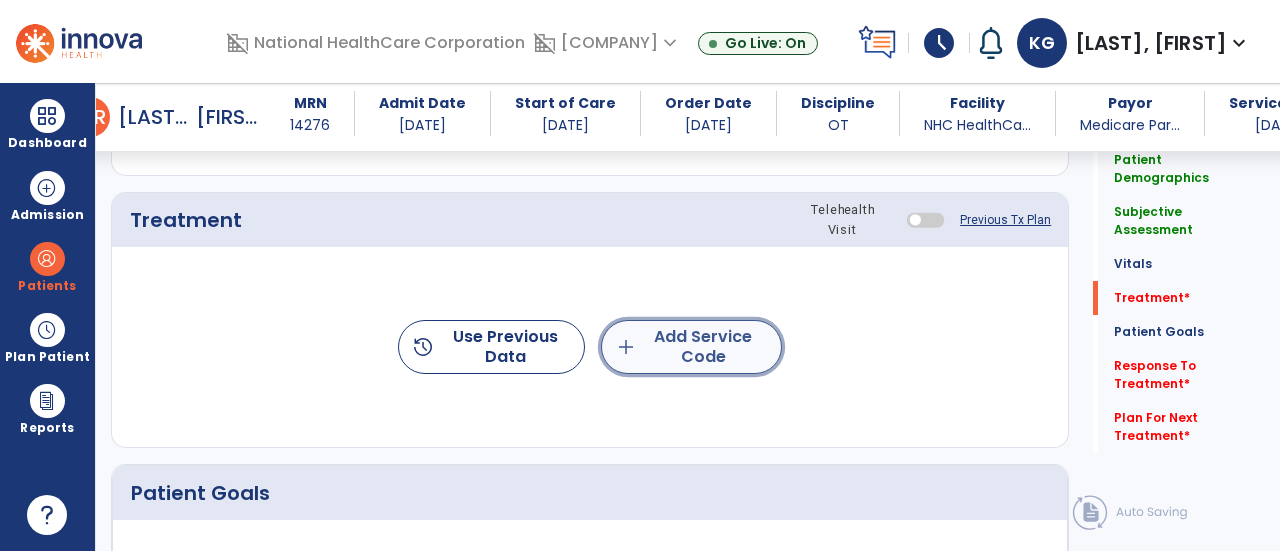click on "add  Add Service Code" 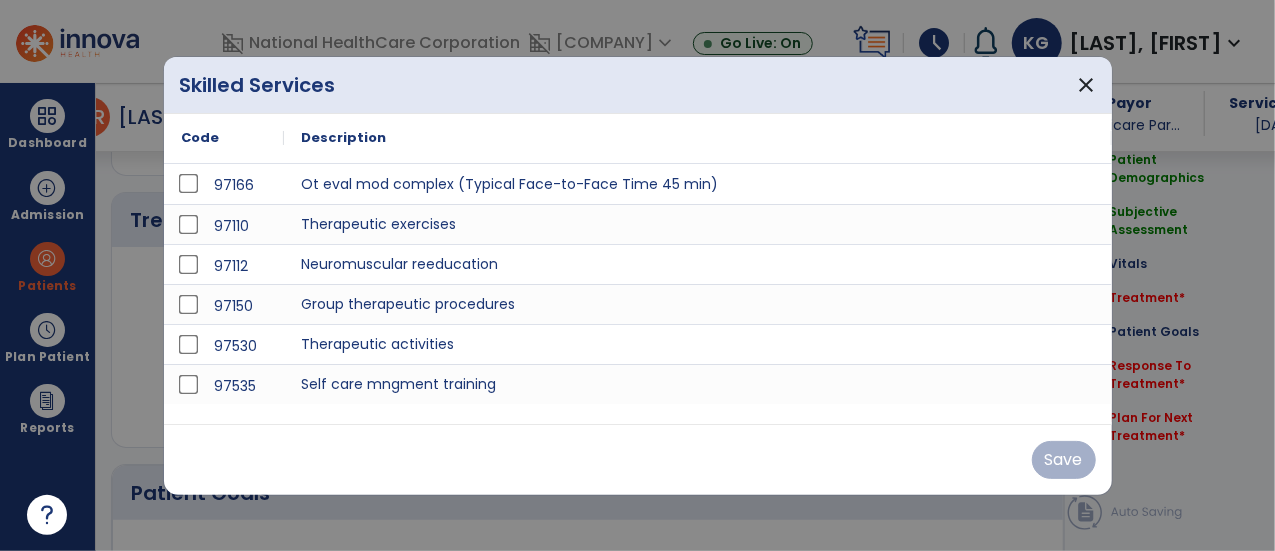 scroll, scrollTop: 1417, scrollLeft: 0, axis: vertical 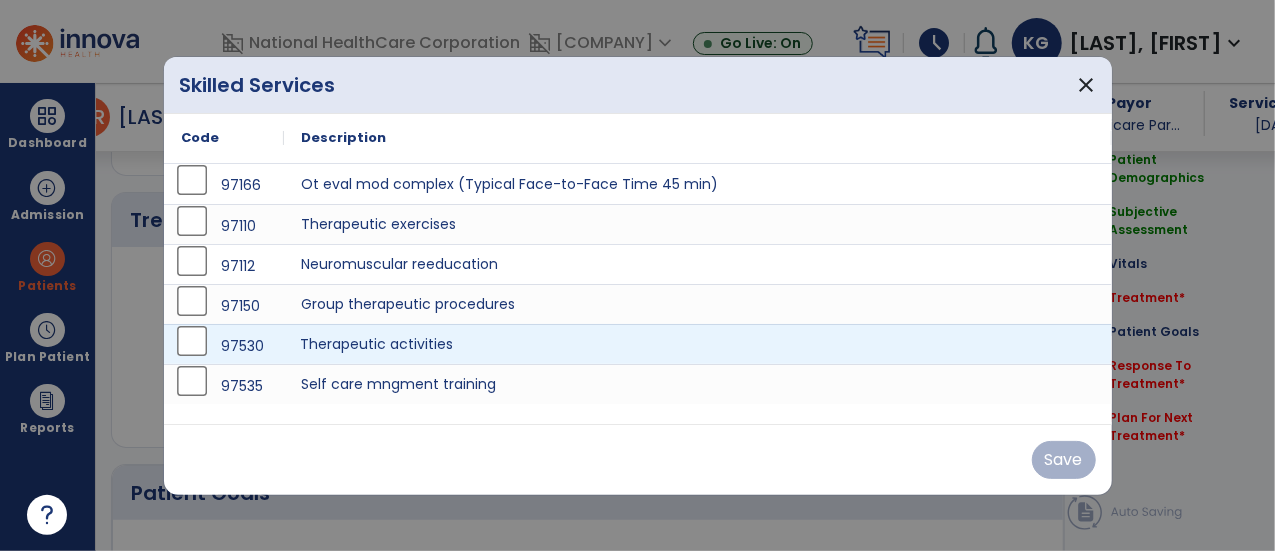 click on "Therapeutic activities" at bounding box center [698, 344] 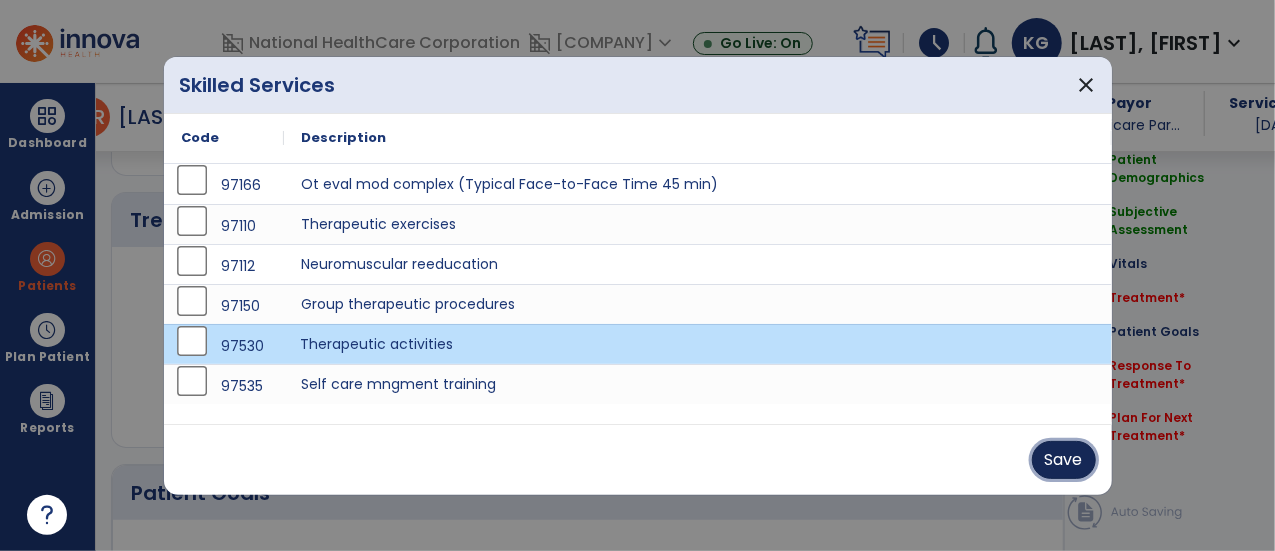 click on "Save" at bounding box center [1064, 460] 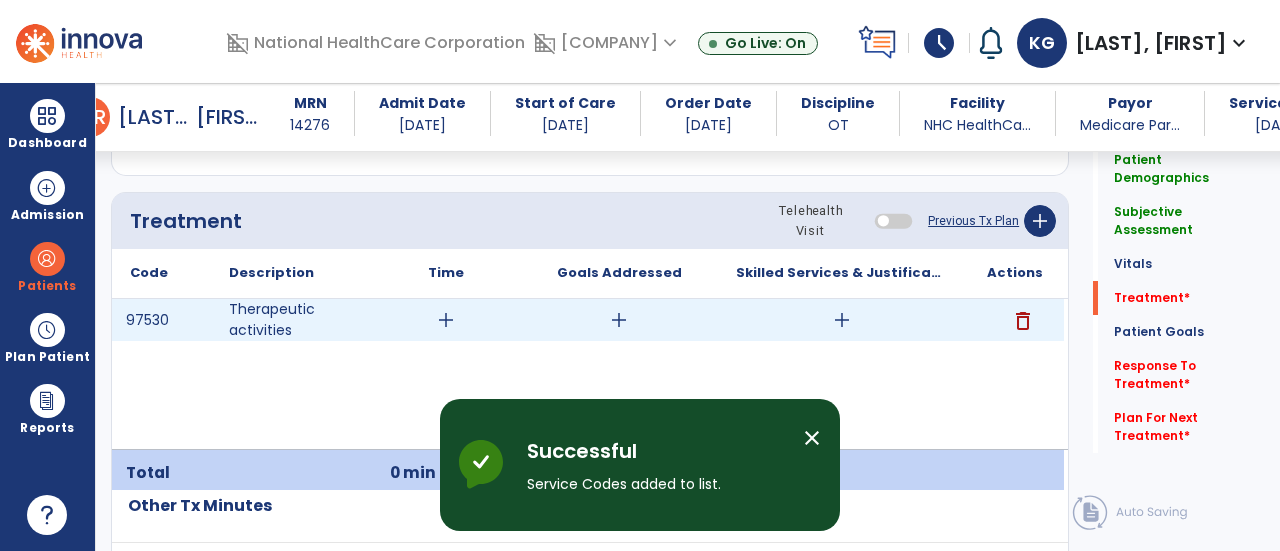 click on "add" at bounding box center (446, 320) 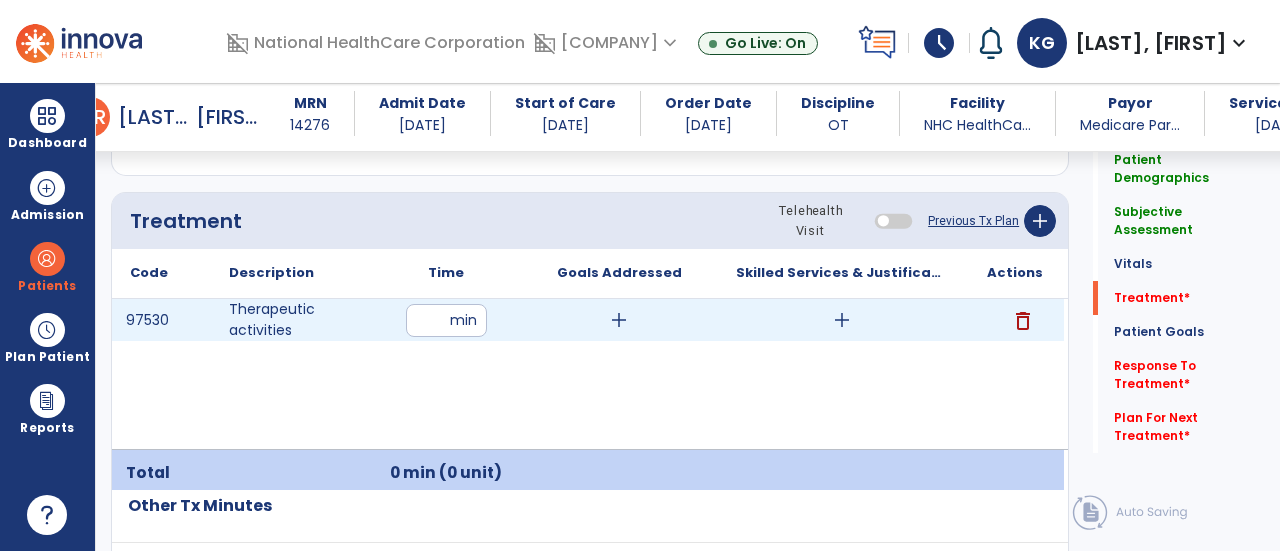 type on "**" 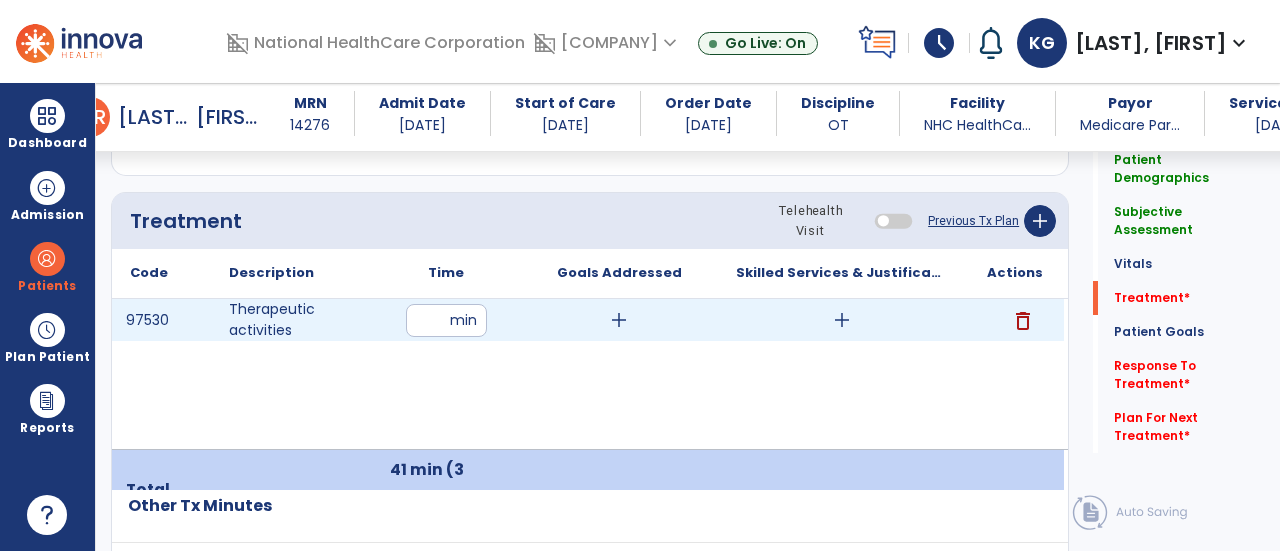 click on "add" at bounding box center [619, 320] 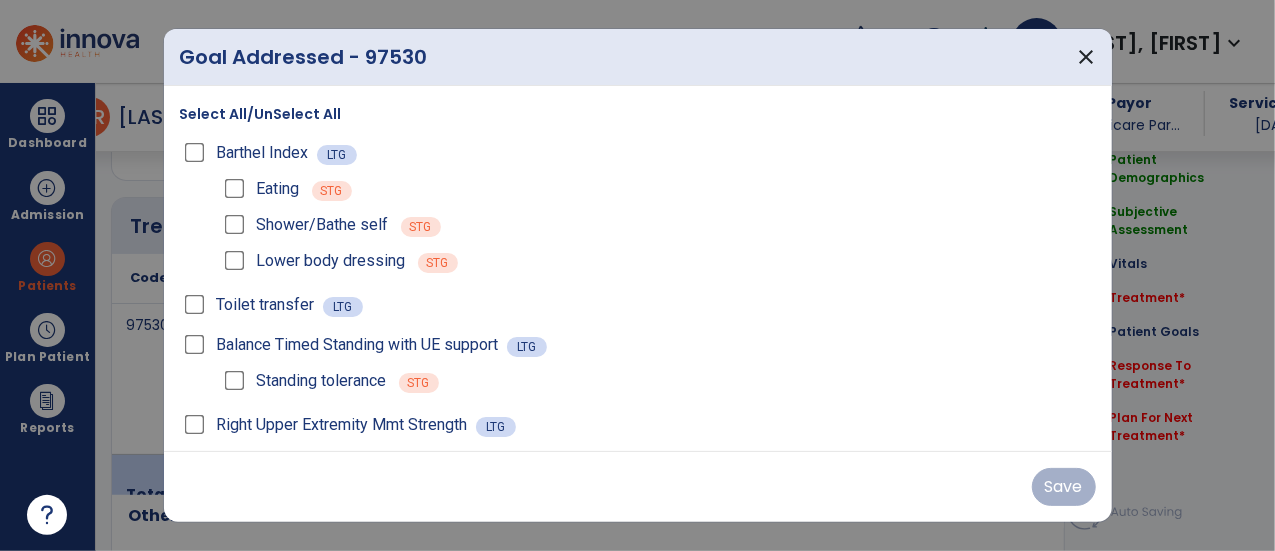 scroll, scrollTop: 1417, scrollLeft: 0, axis: vertical 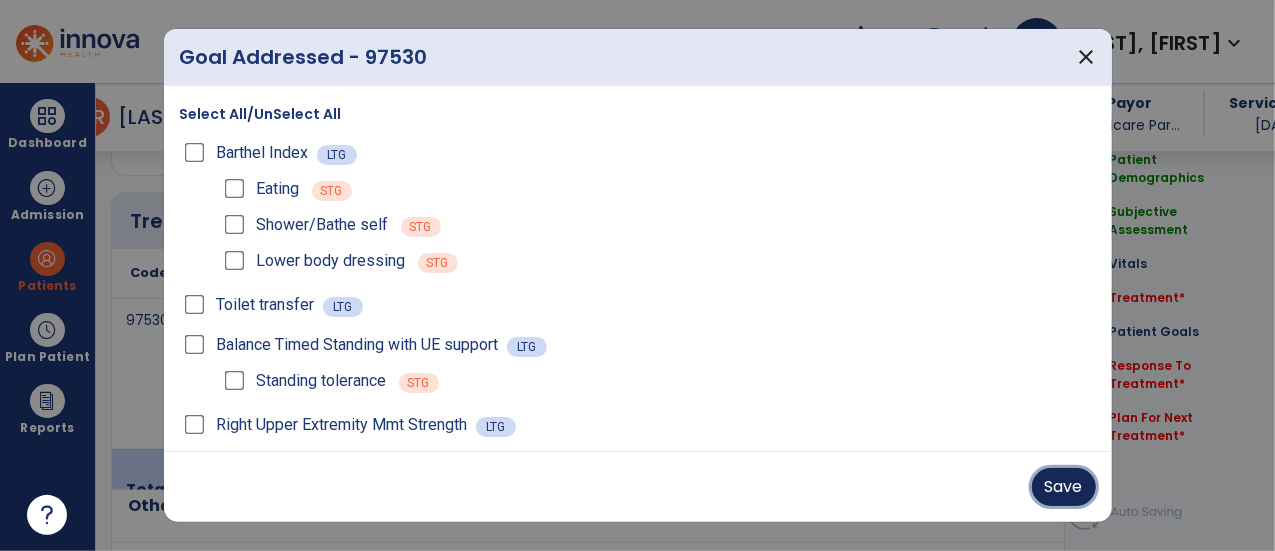 click on "Save" at bounding box center [1064, 487] 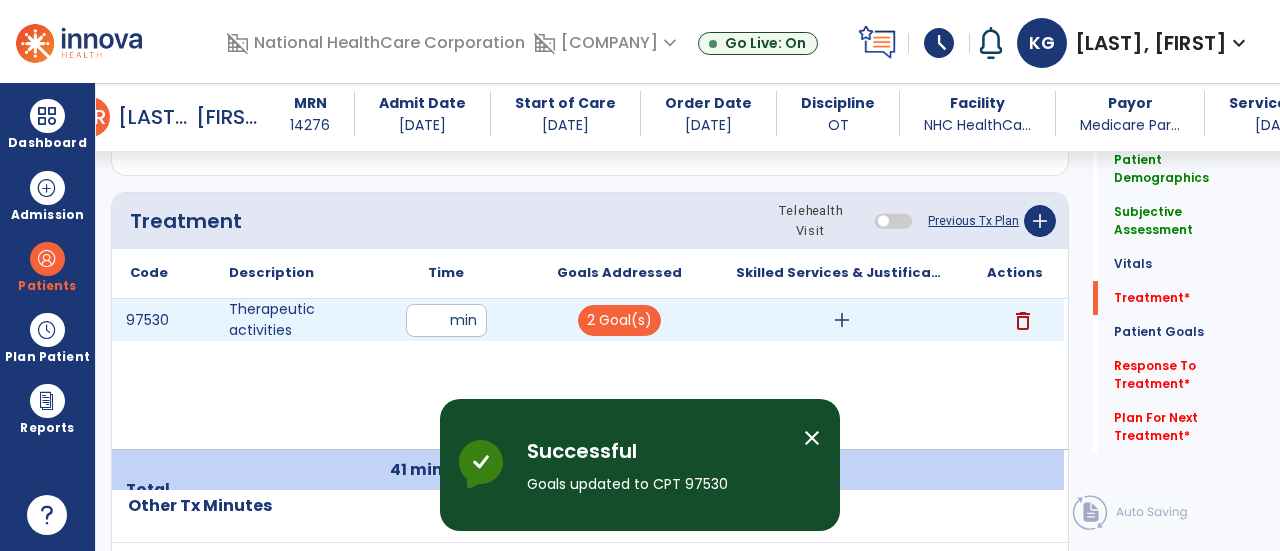 click on "add" at bounding box center (842, 320) 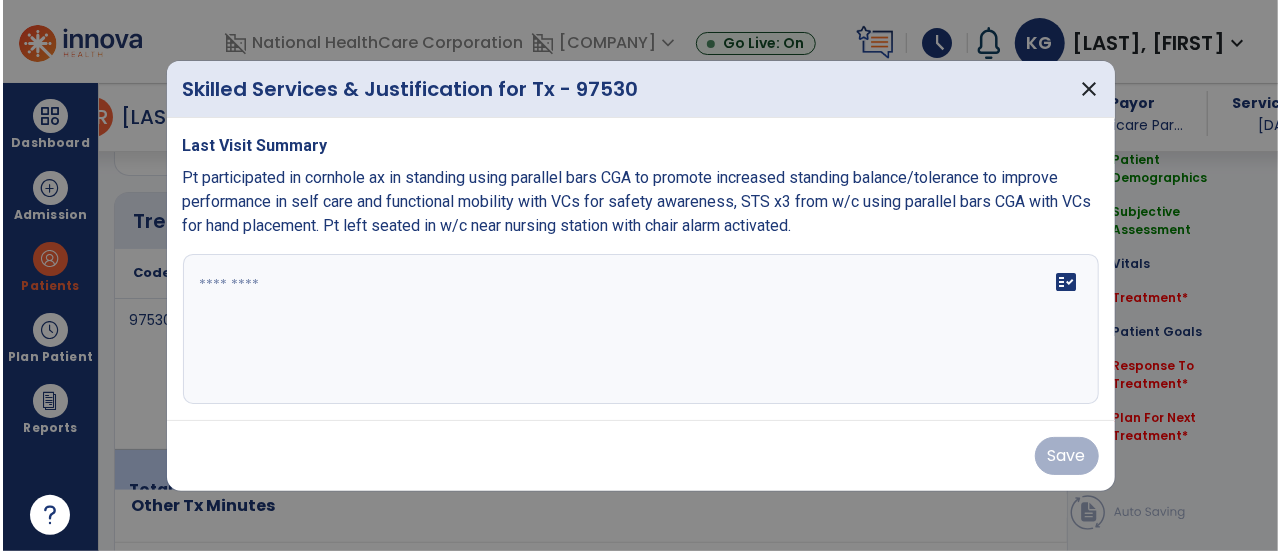 scroll, scrollTop: 1417, scrollLeft: 0, axis: vertical 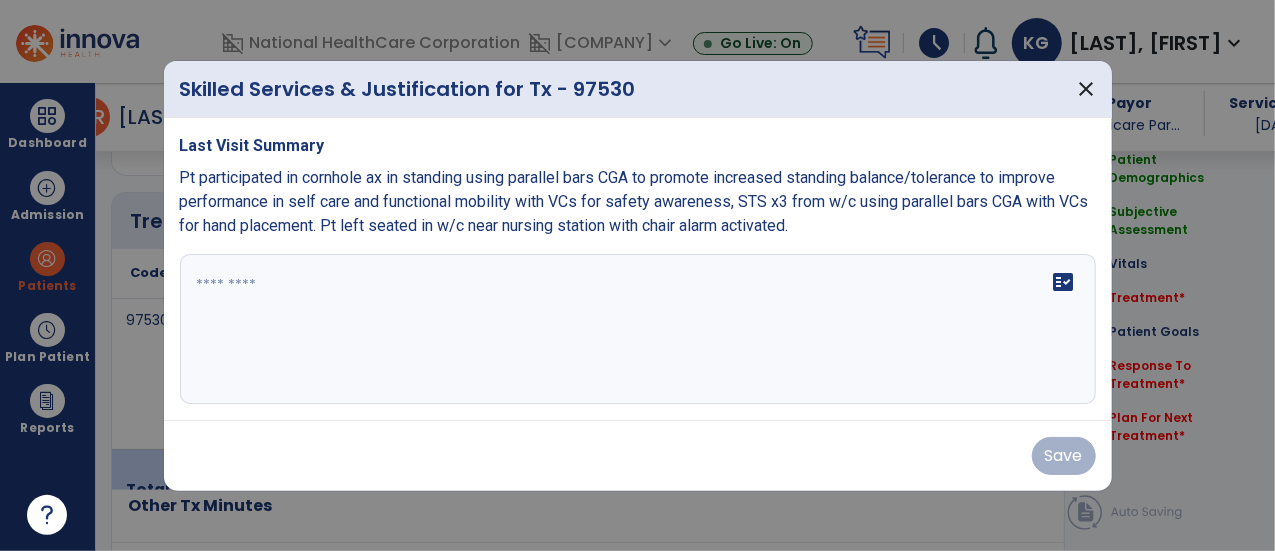 click on "fact_check" at bounding box center [638, 329] 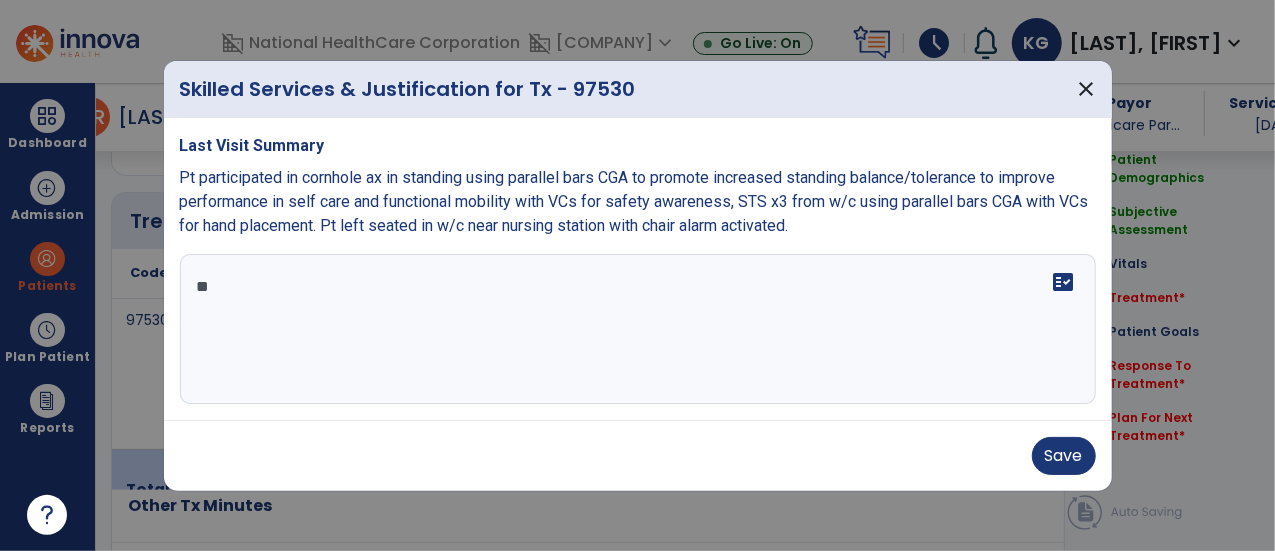 type on "*" 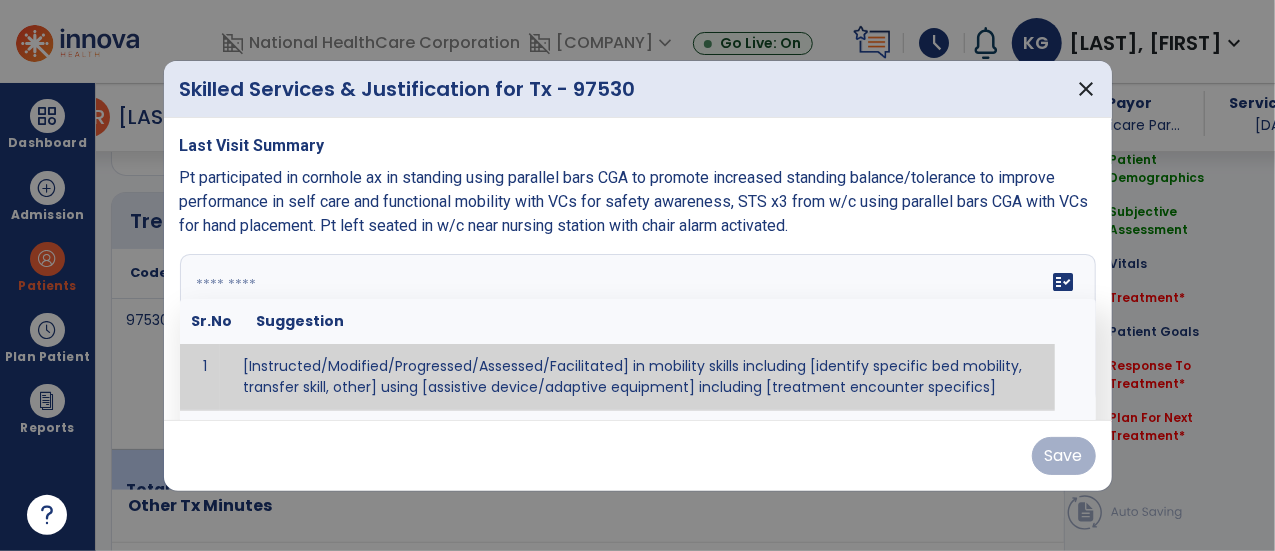 type on "*" 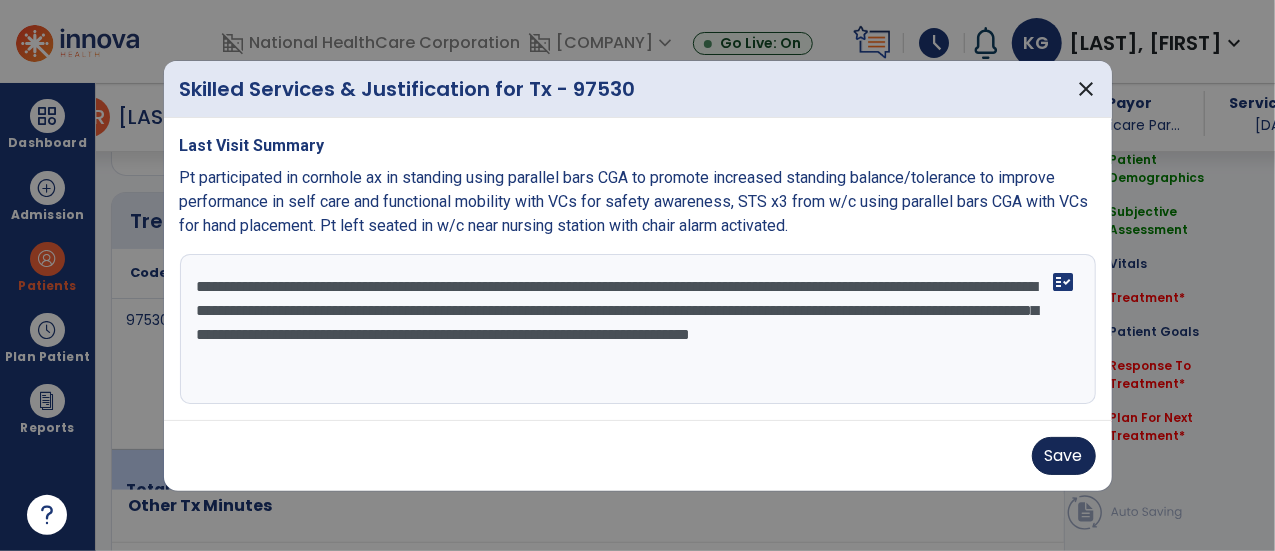 type on "**********" 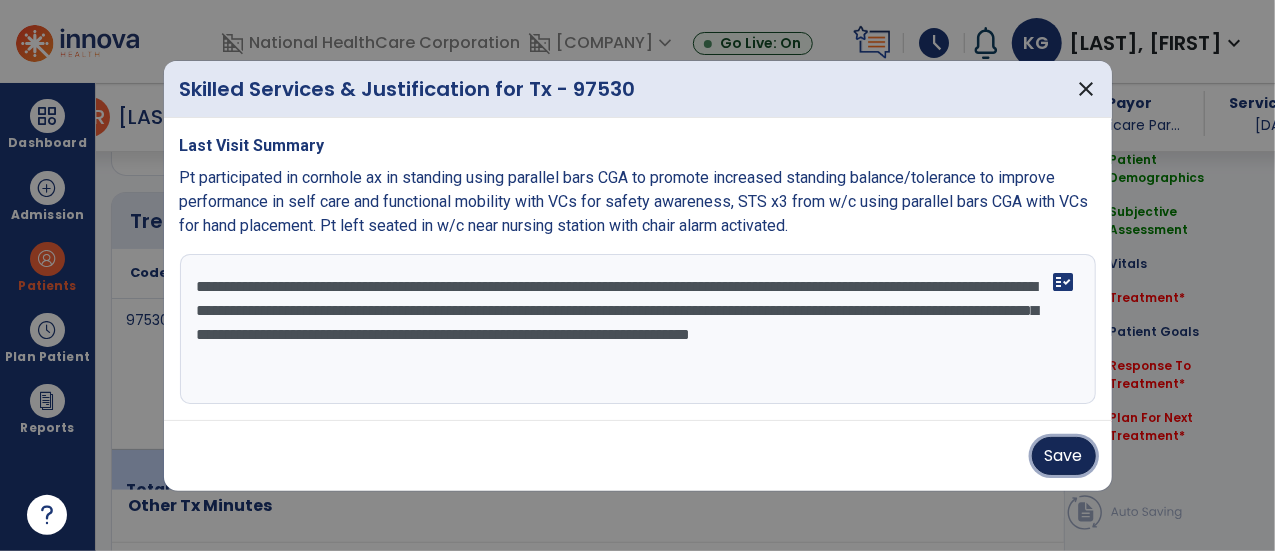 click on "Save" at bounding box center (1064, 456) 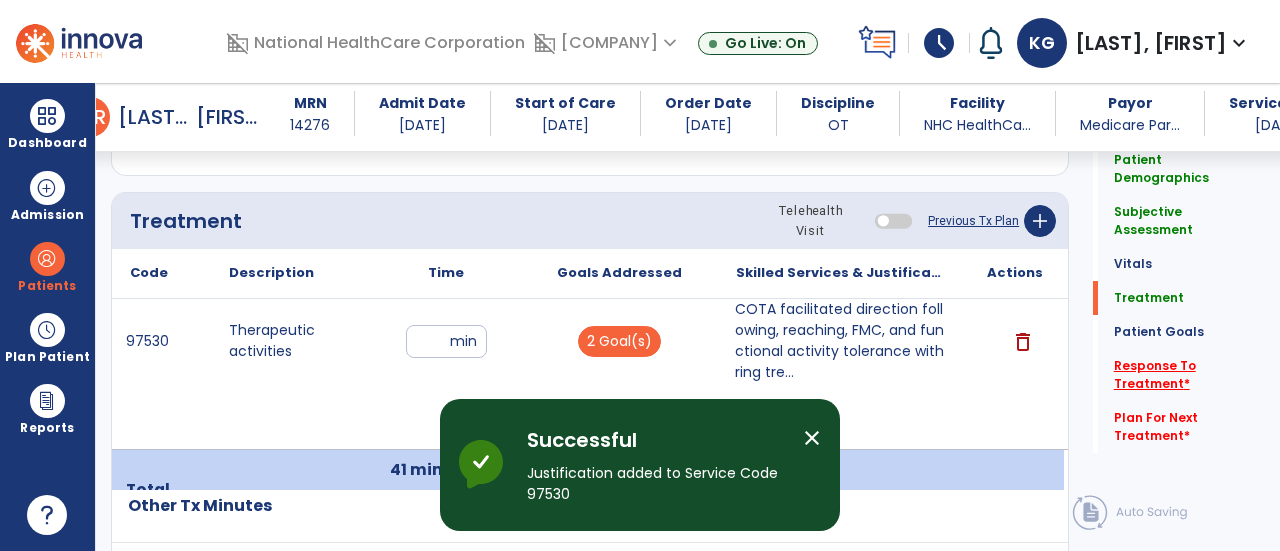 click on "Response To Treatment   *" 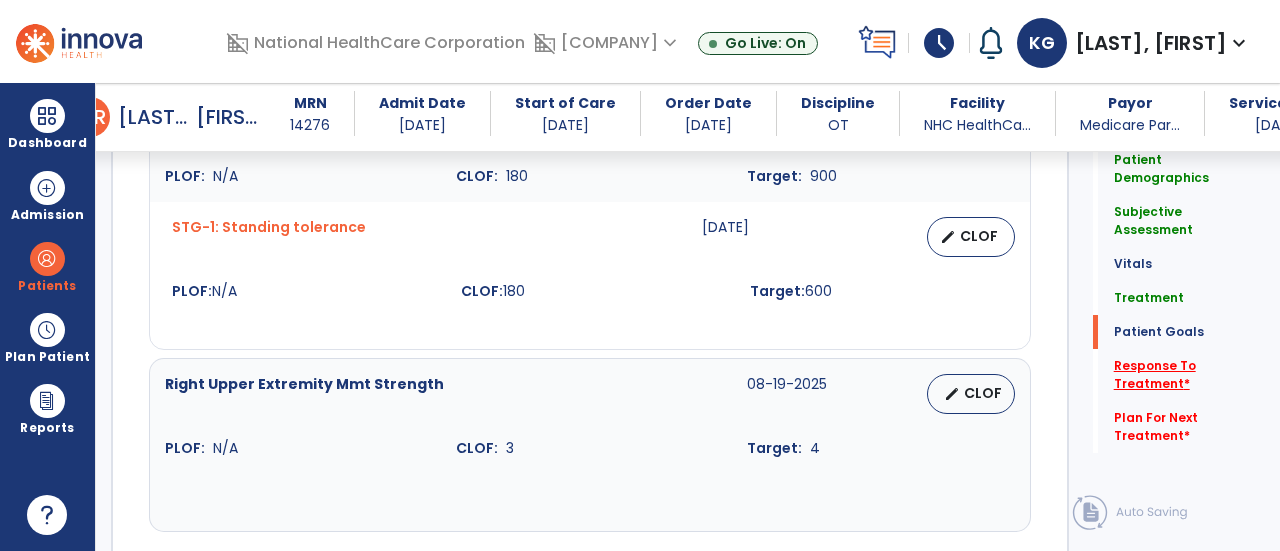 scroll, scrollTop: 3174, scrollLeft: 0, axis: vertical 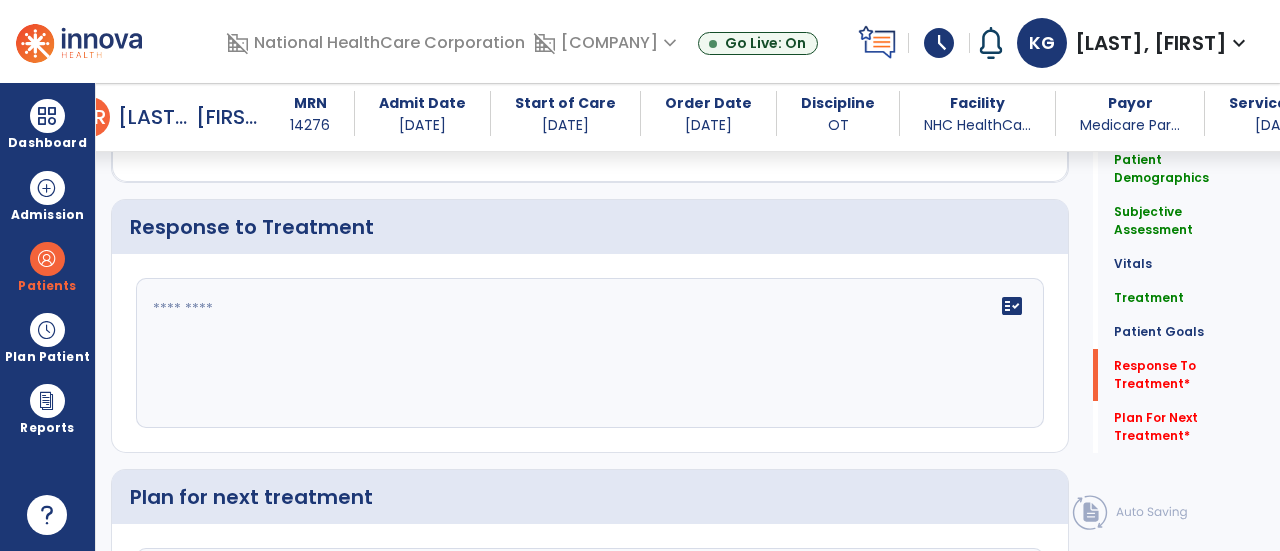 click on "fact_check" 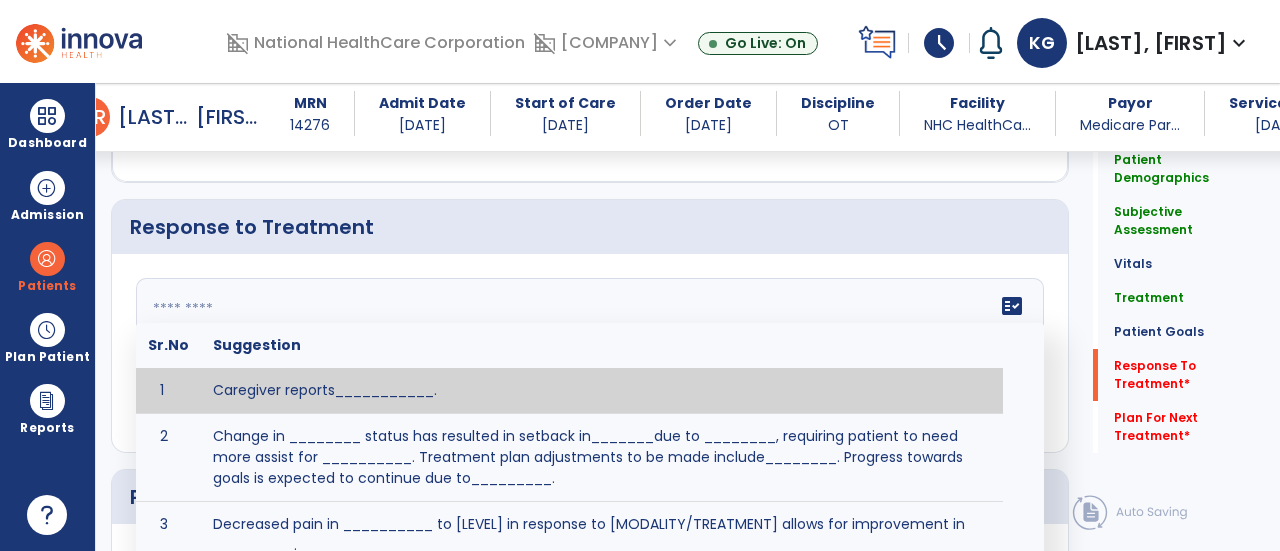 click 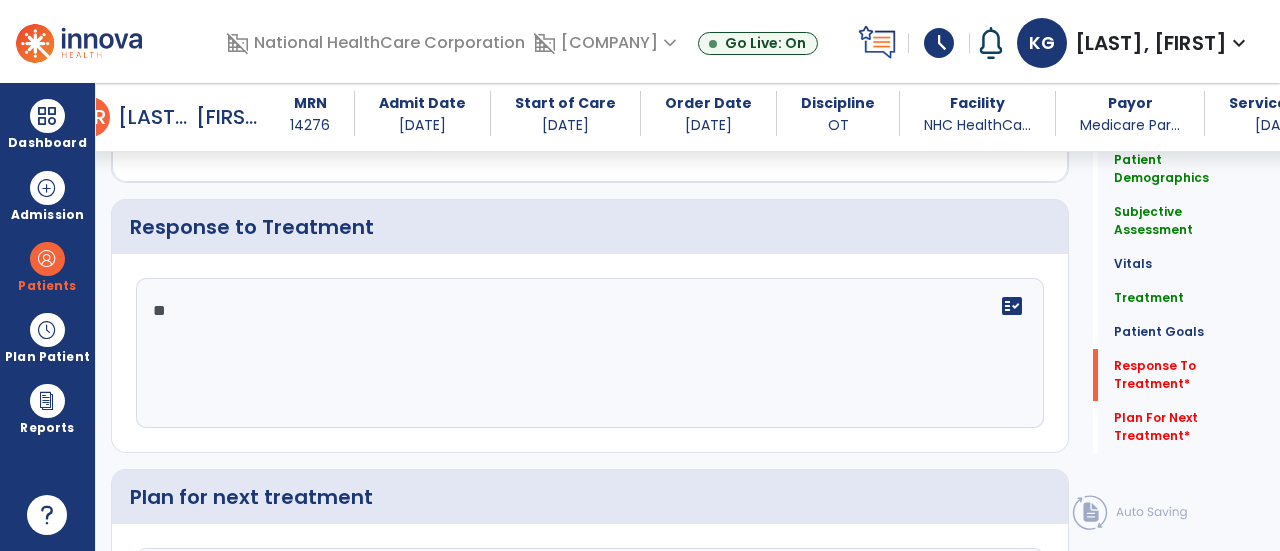 type on "*" 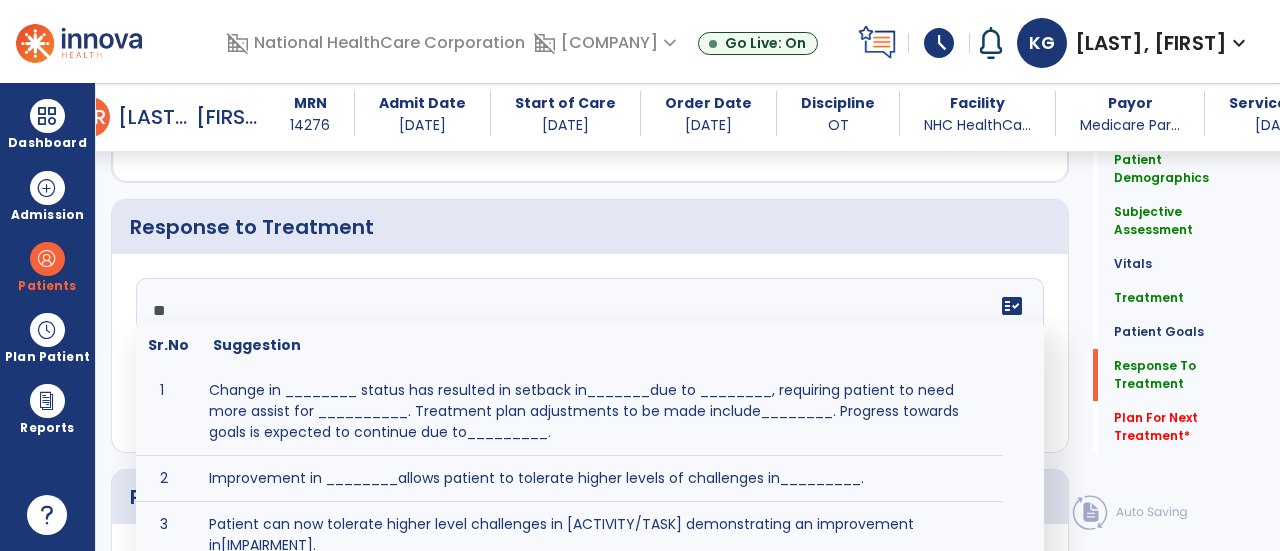 type on "*" 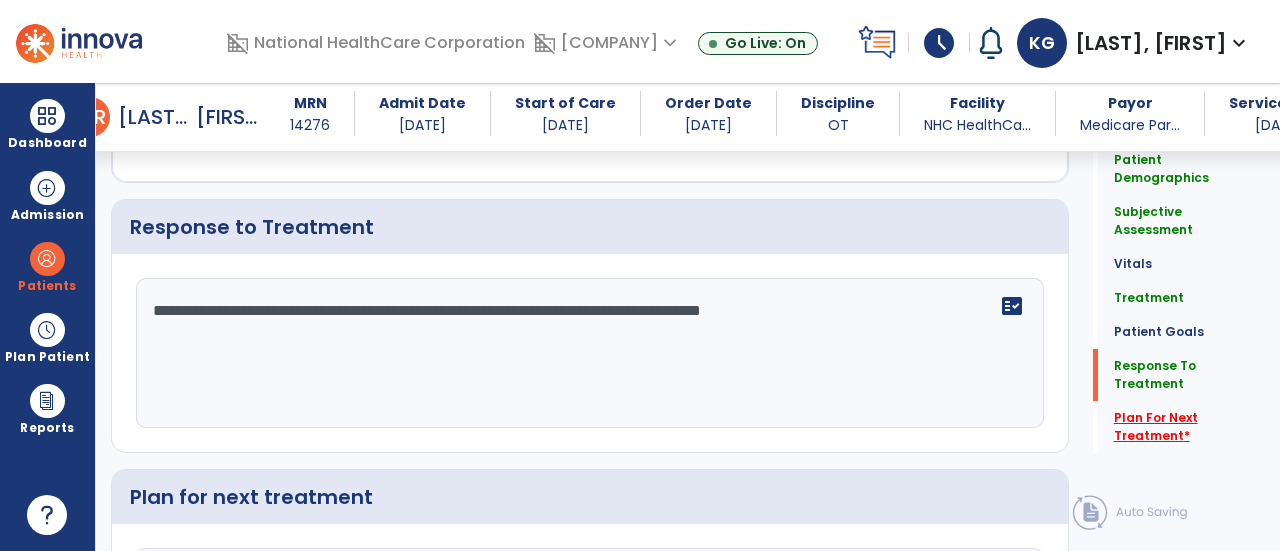 type on "**********" 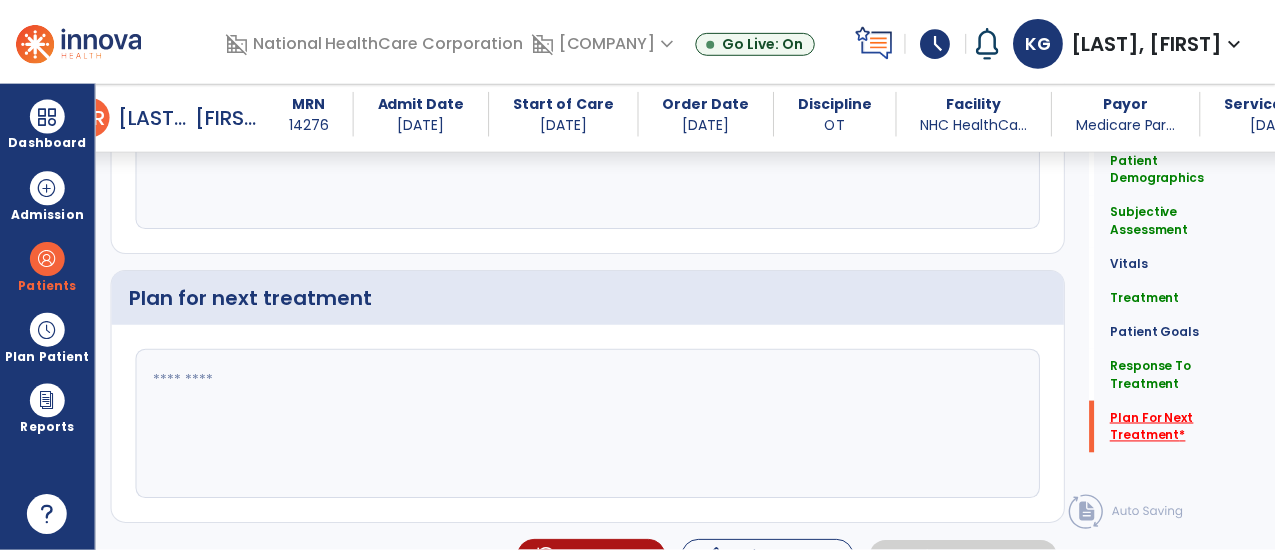 scroll, scrollTop: 3400, scrollLeft: 0, axis: vertical 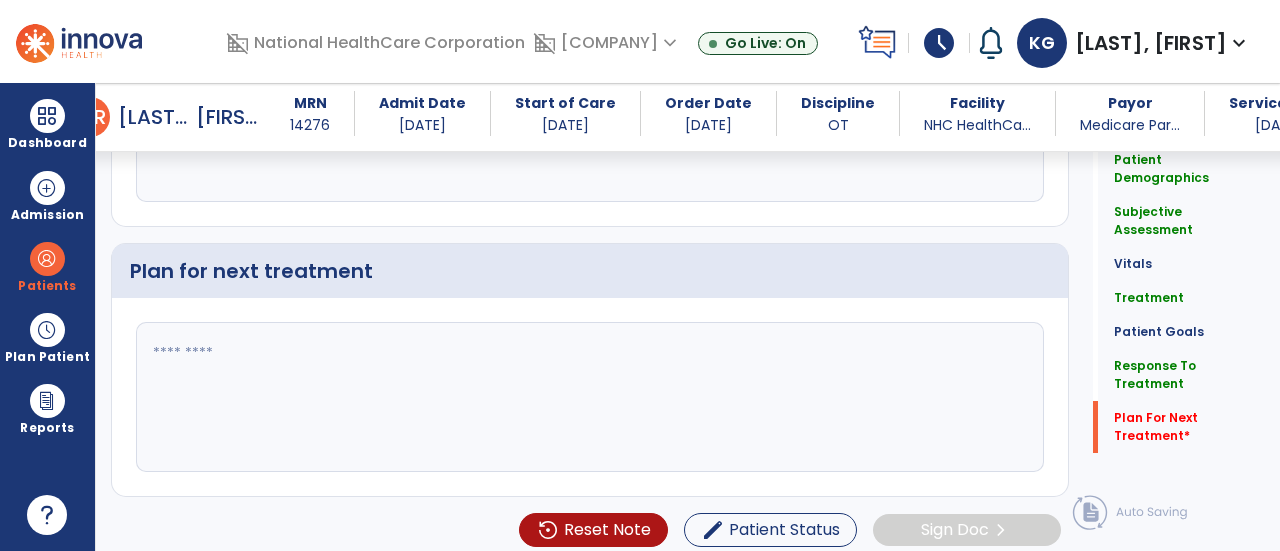 click 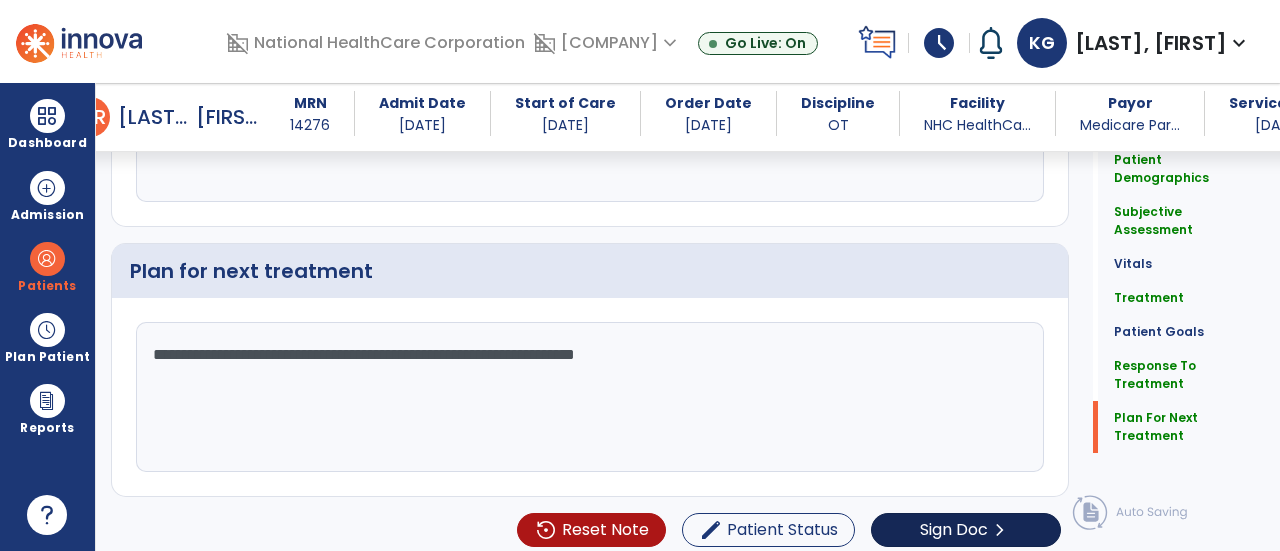 type on "**********" 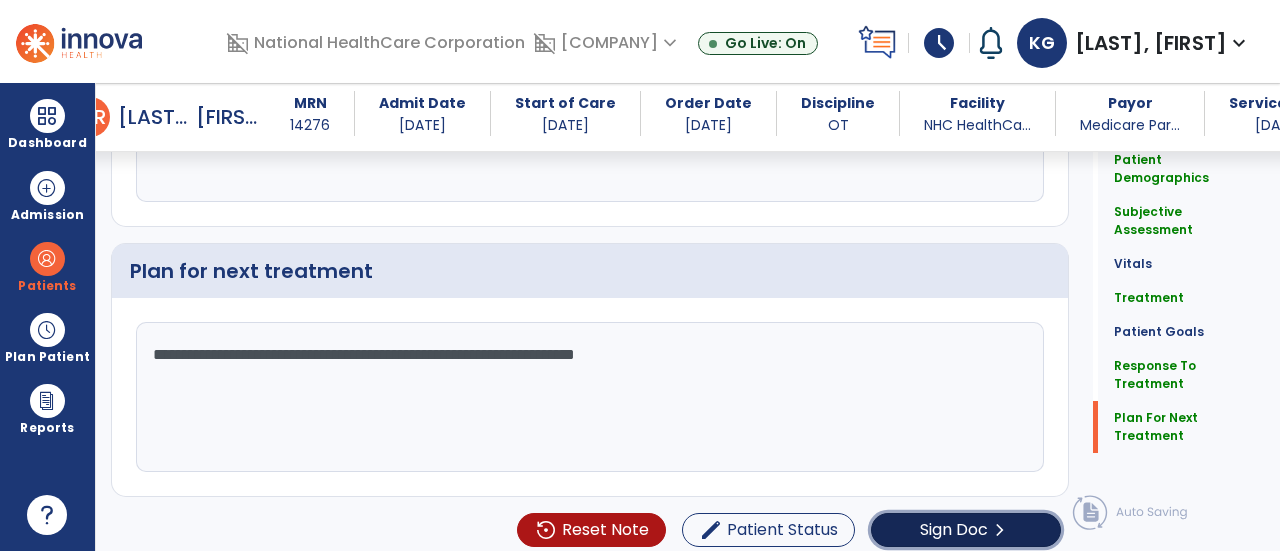click on "Sign Doc" 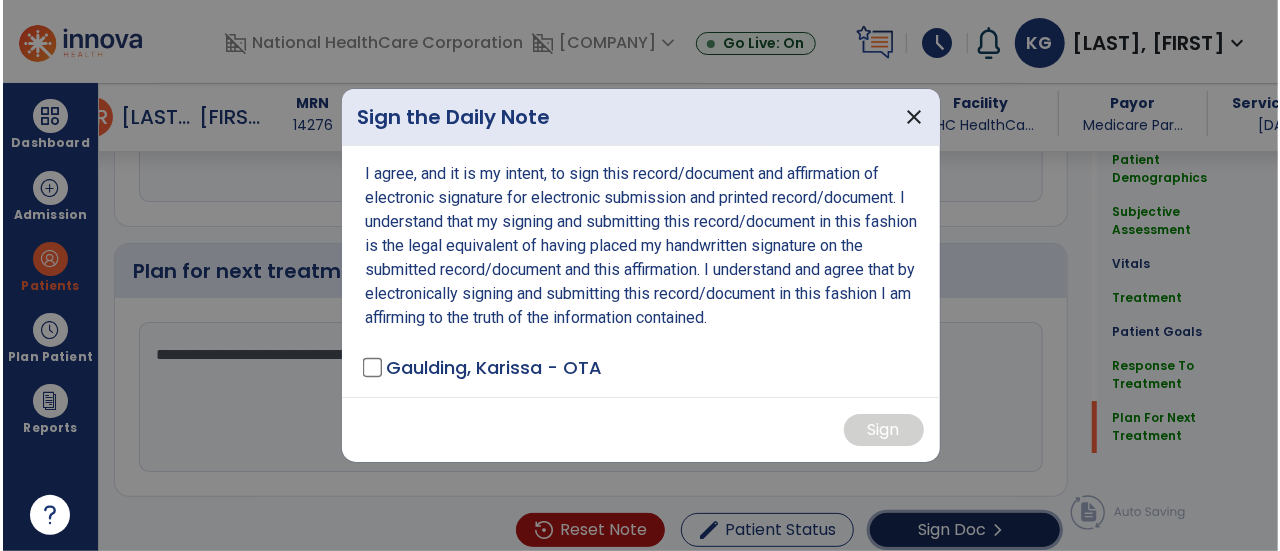 scroll, scrollTop: 3400, scrollLeft: 0, axis: vertical 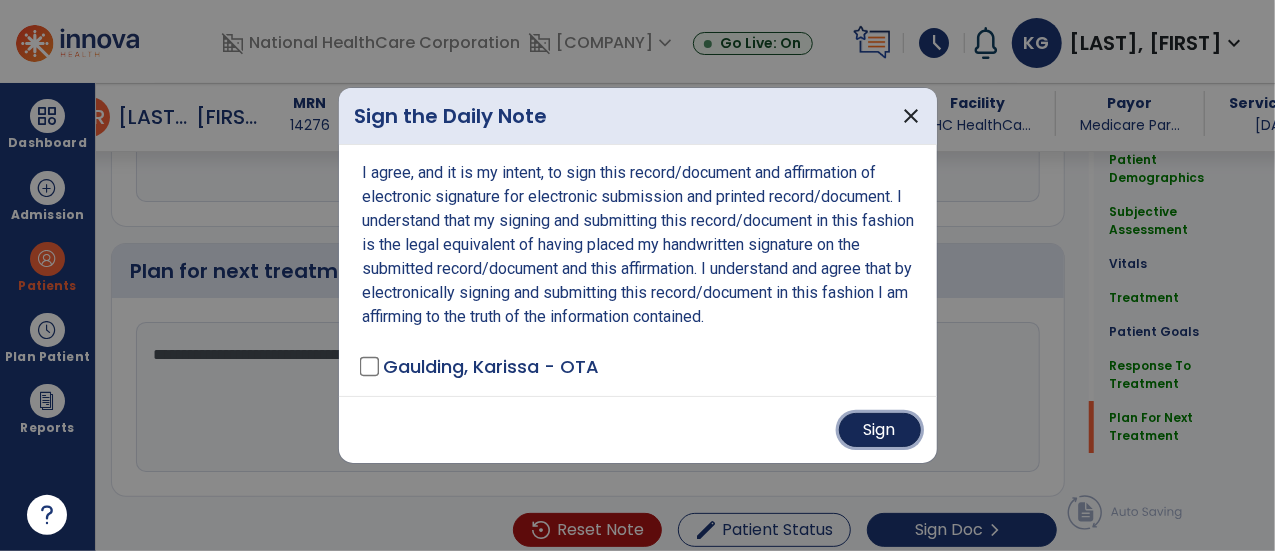 click on "Sign" at bounding box center [880, 430] 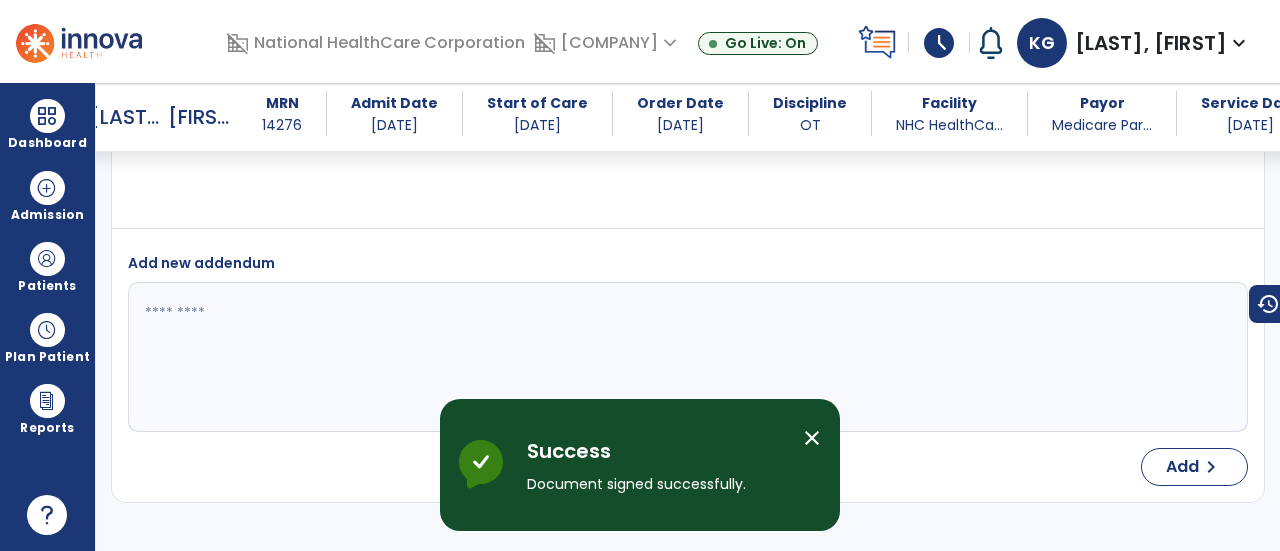 scroll, scrollTop: 4896, scrollLeft: 0, axis: vertical 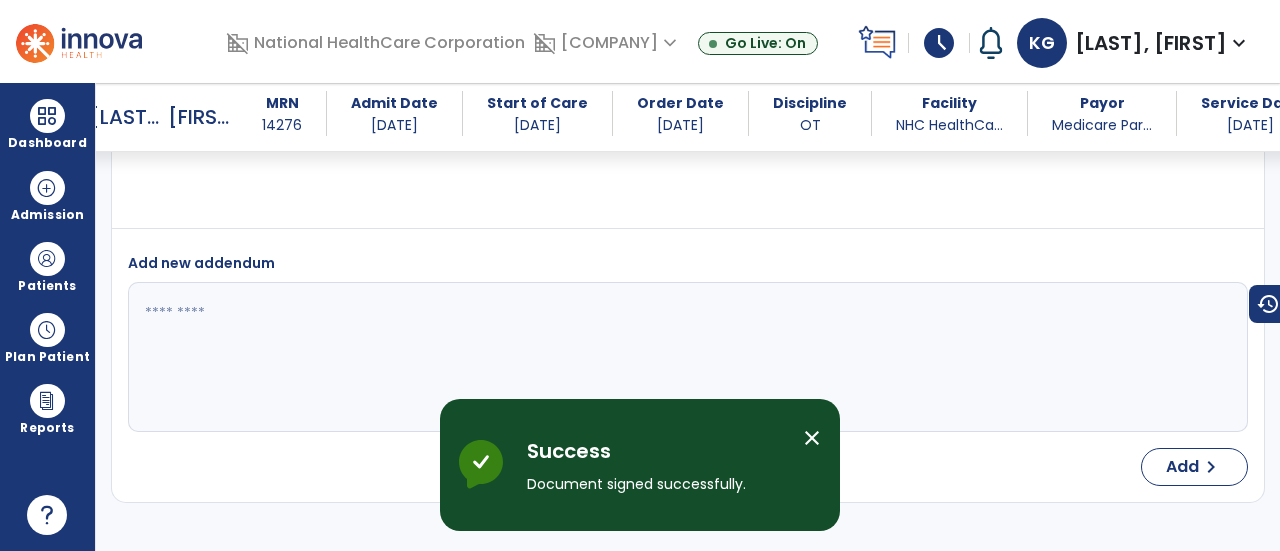 select on "*" 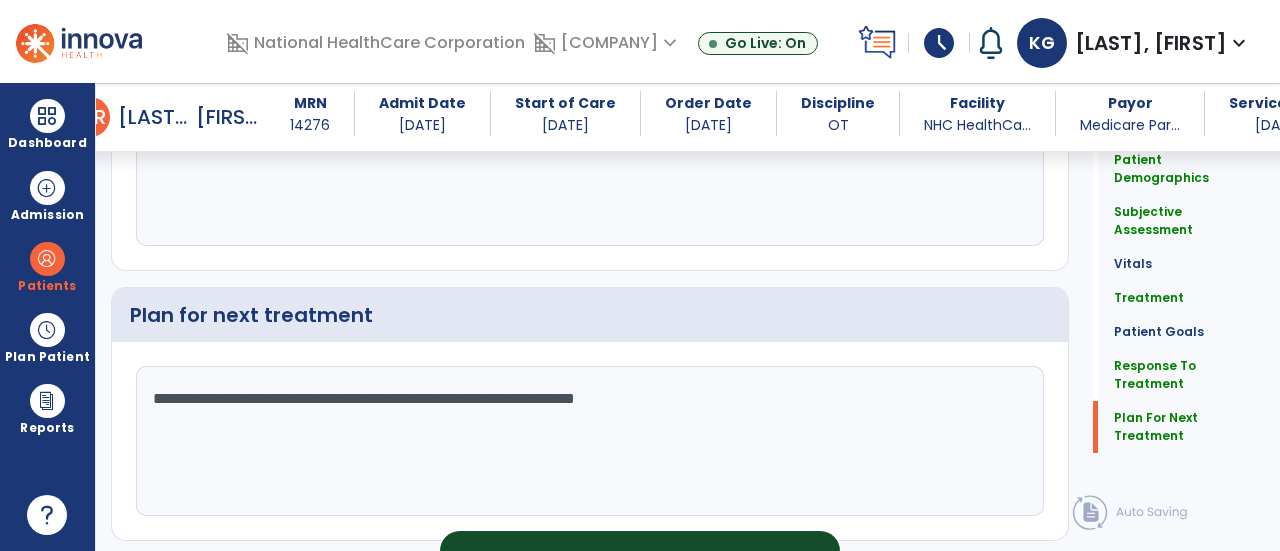 scroll, scrollTop: 3334, scrollLeft: 0, axis: vertical 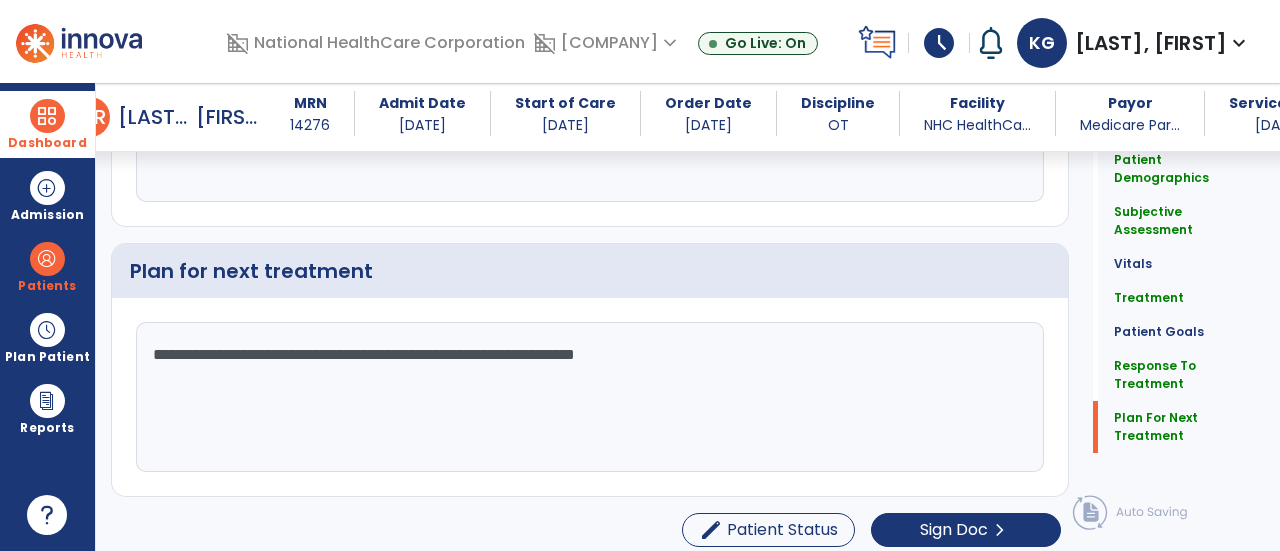 click at bounding box center (47, 116) 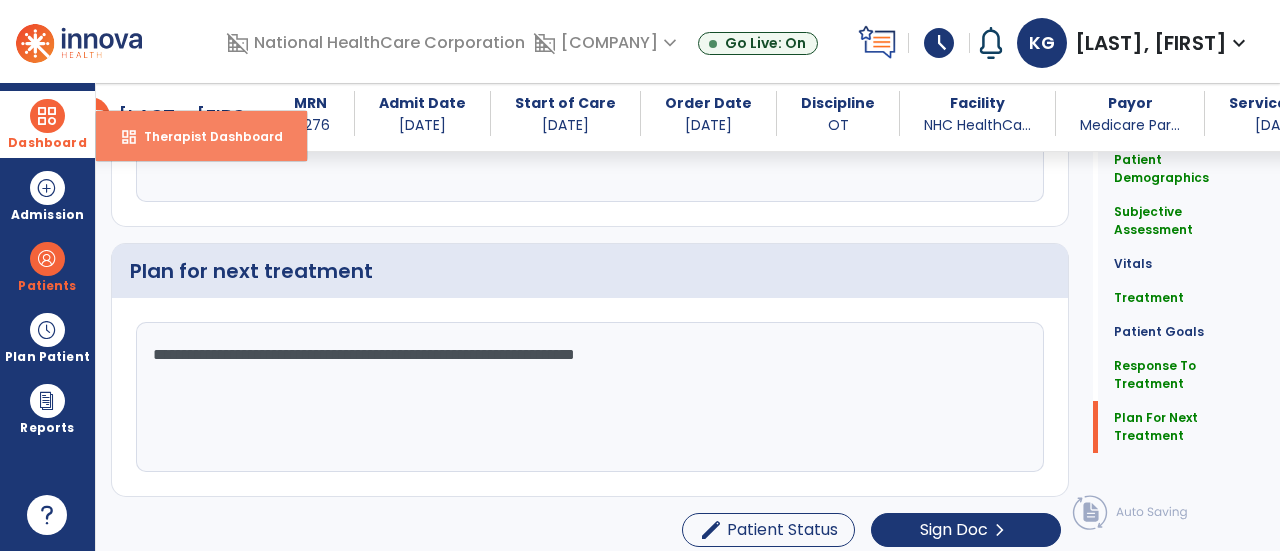 click on "Therapist Dashboard" at bounding box center [205, 136] 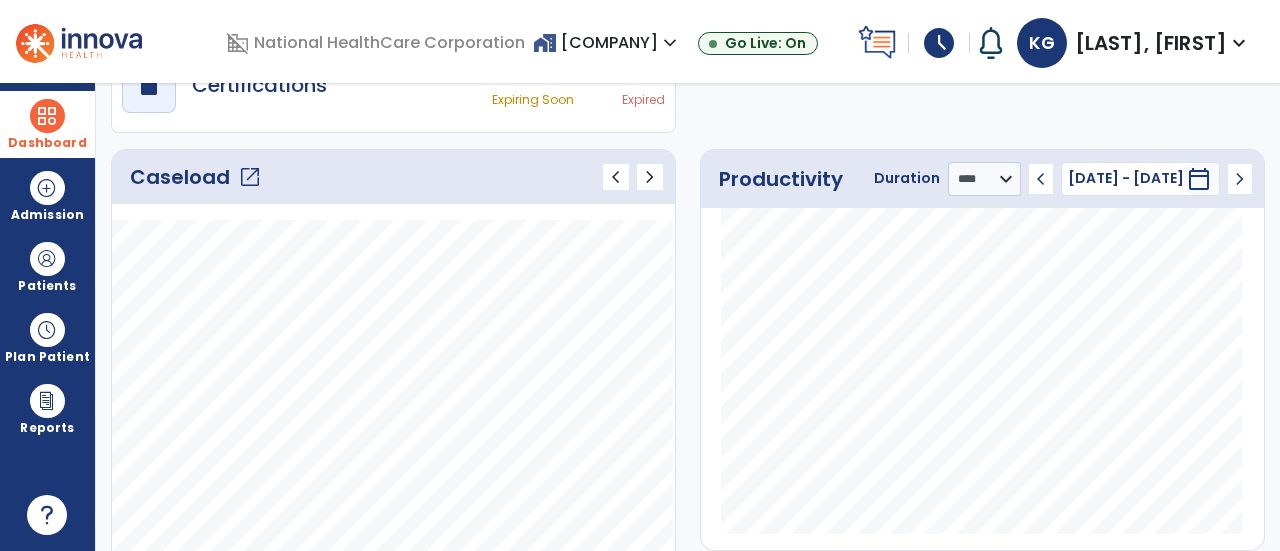 scroll, scrollTop: 221, scrollLeft: 0, axis: vertical 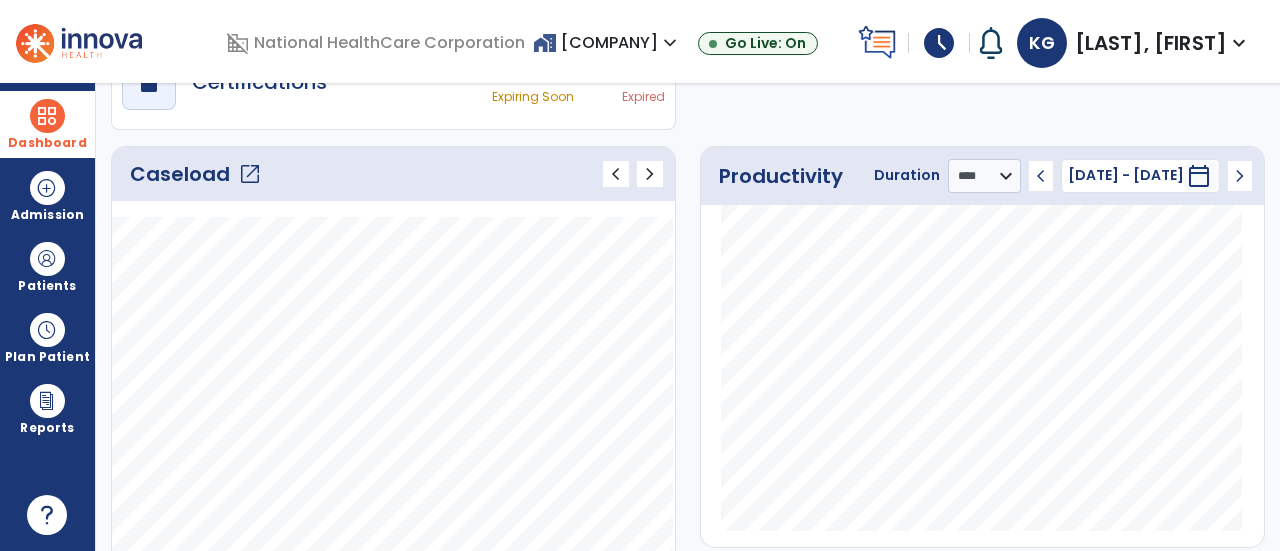 click on "open_in_new" 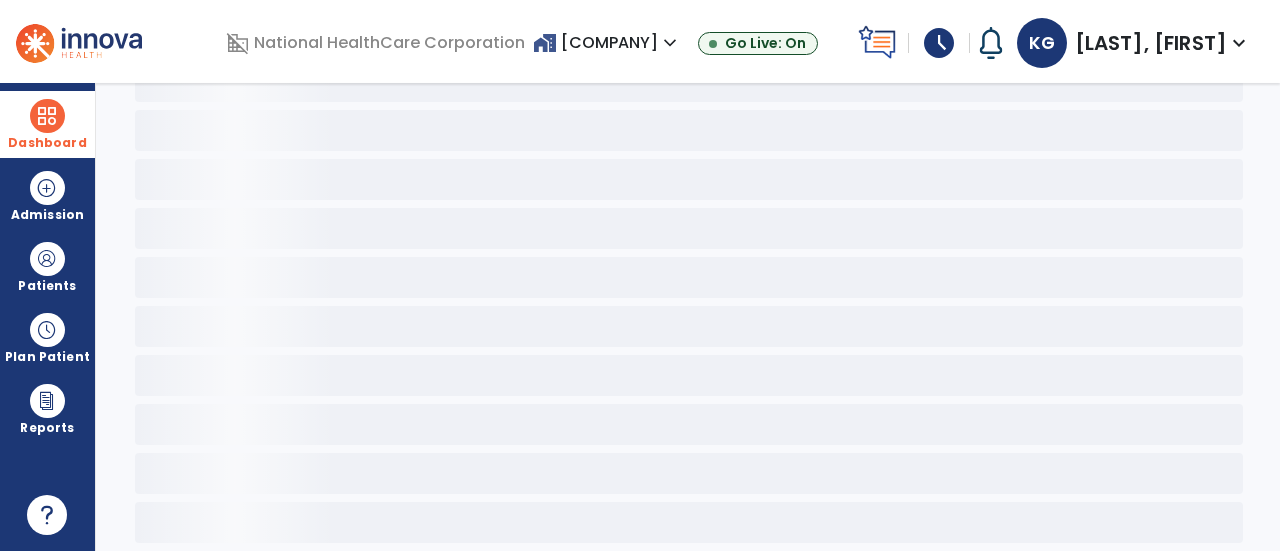 scroll, scrollTop: 108, scrollLeft: 0, axis: vertical 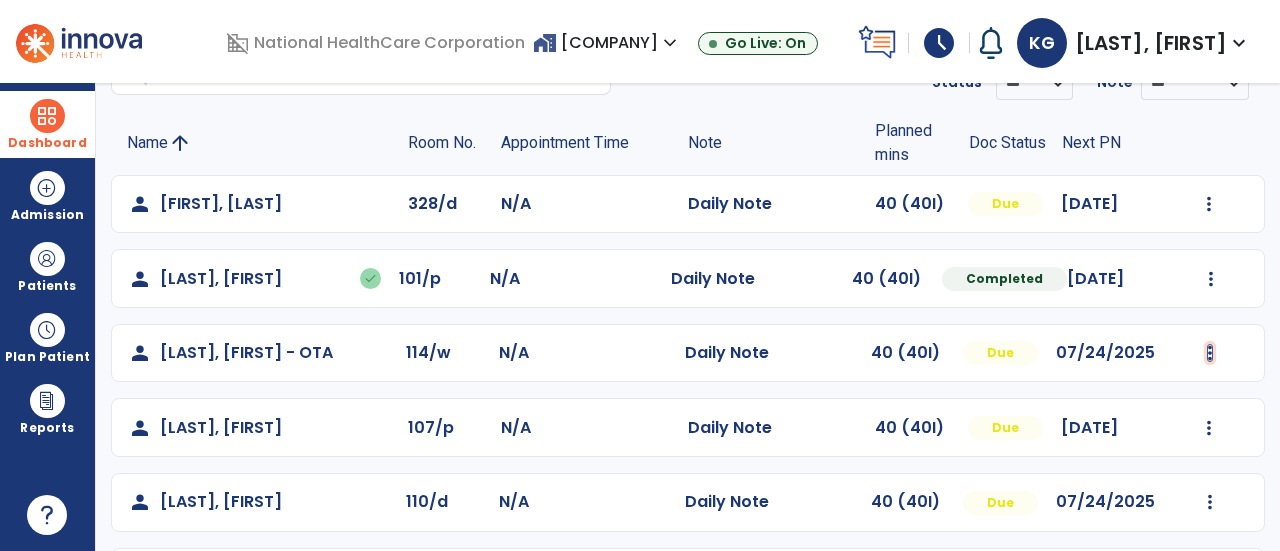 click at bounding box center [1209, 204] 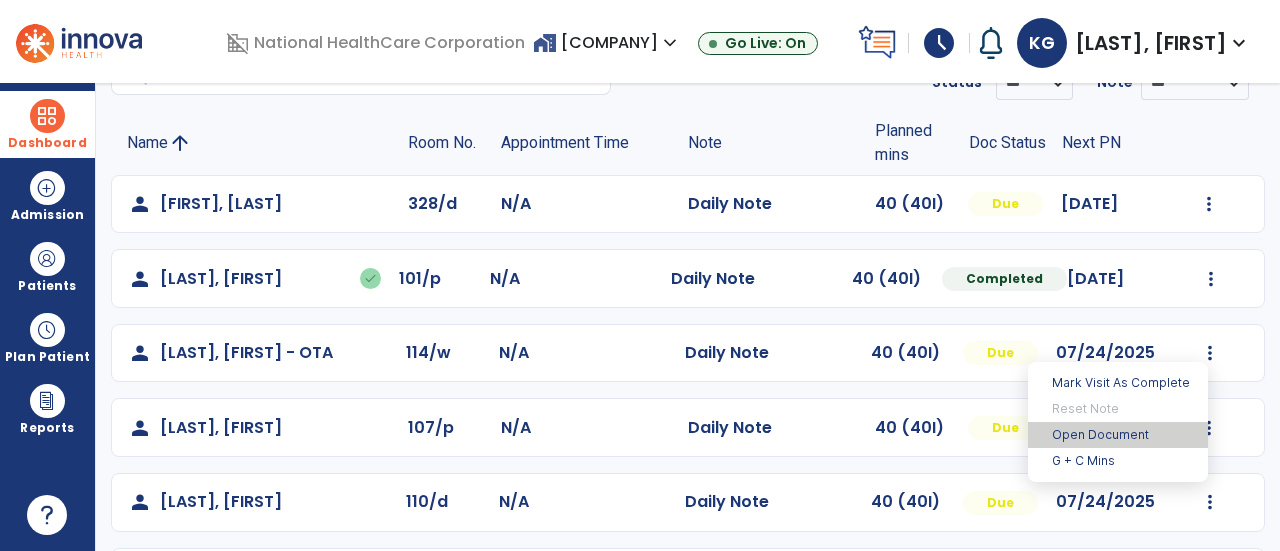click on "Open Document" at bounding box center [1118, 435] 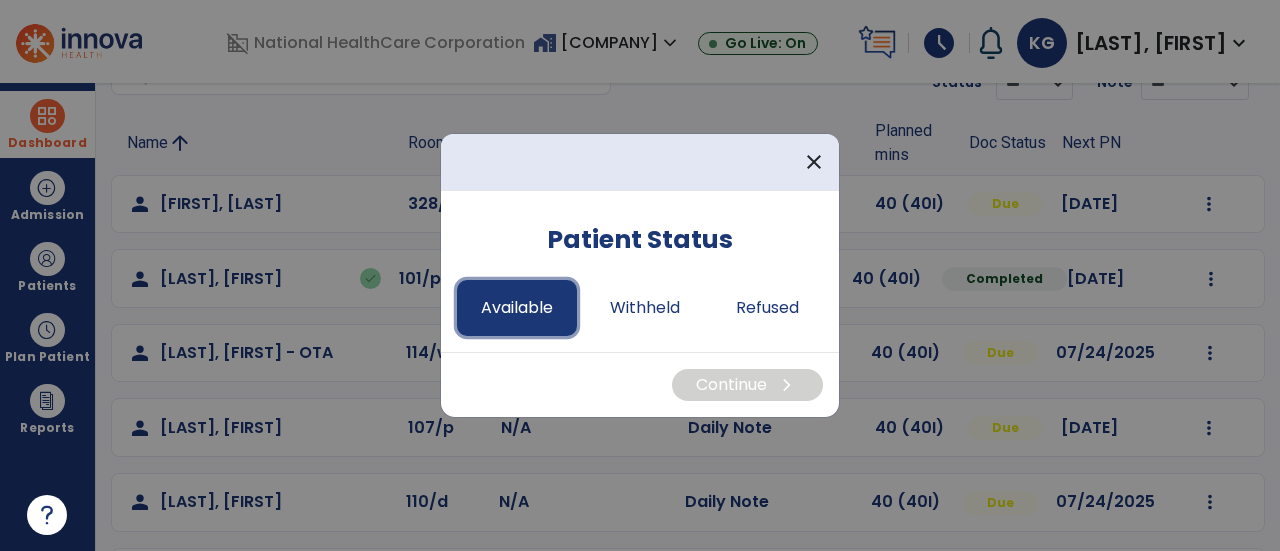 click on "Available" at bounding box center (517, 308) 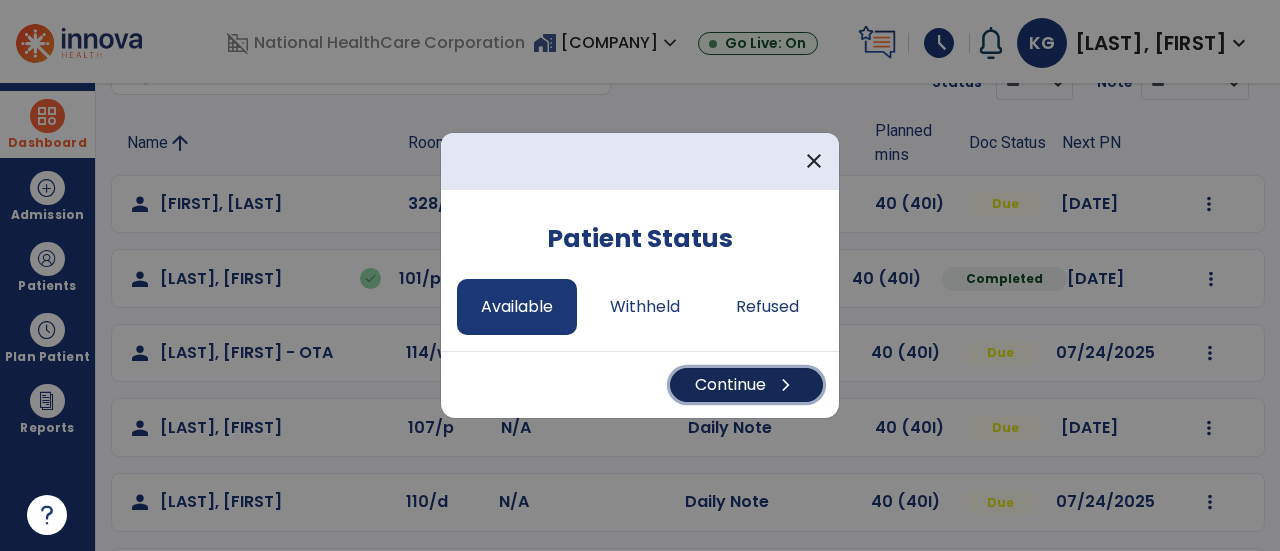 click on "Continue   chevron_right" at bounding box center (746, 385) 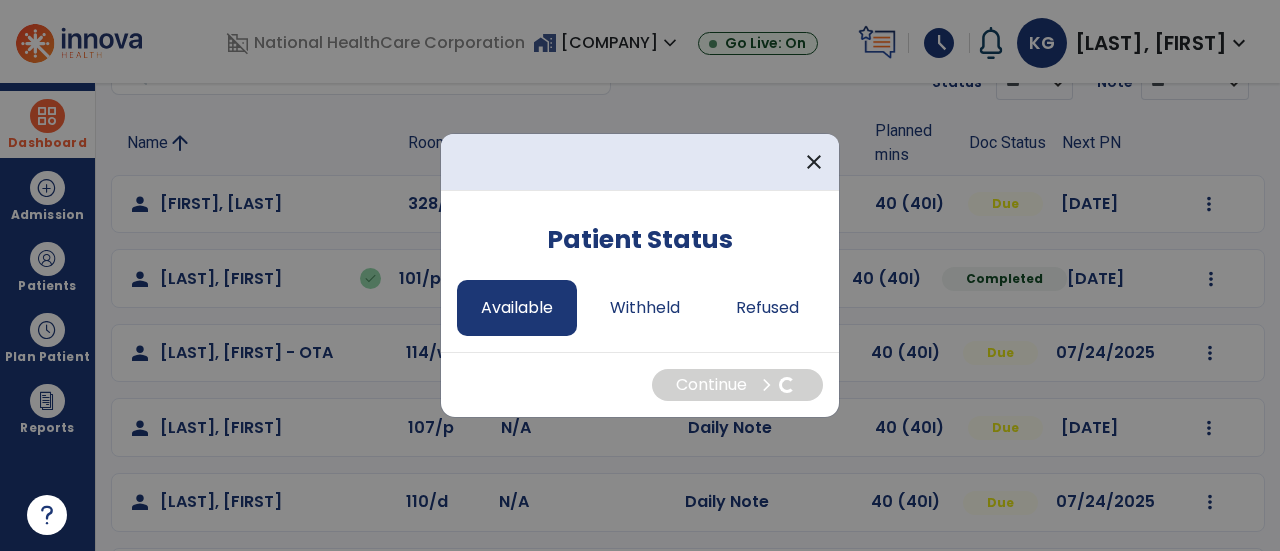 select on "*" 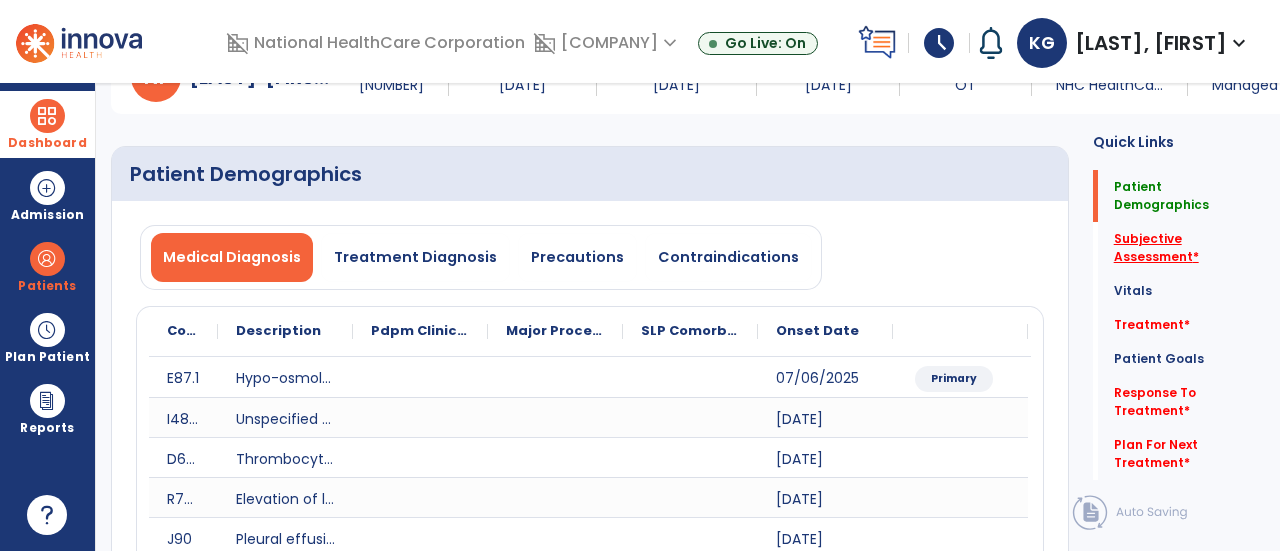 click on "Subjective Assessment   *" 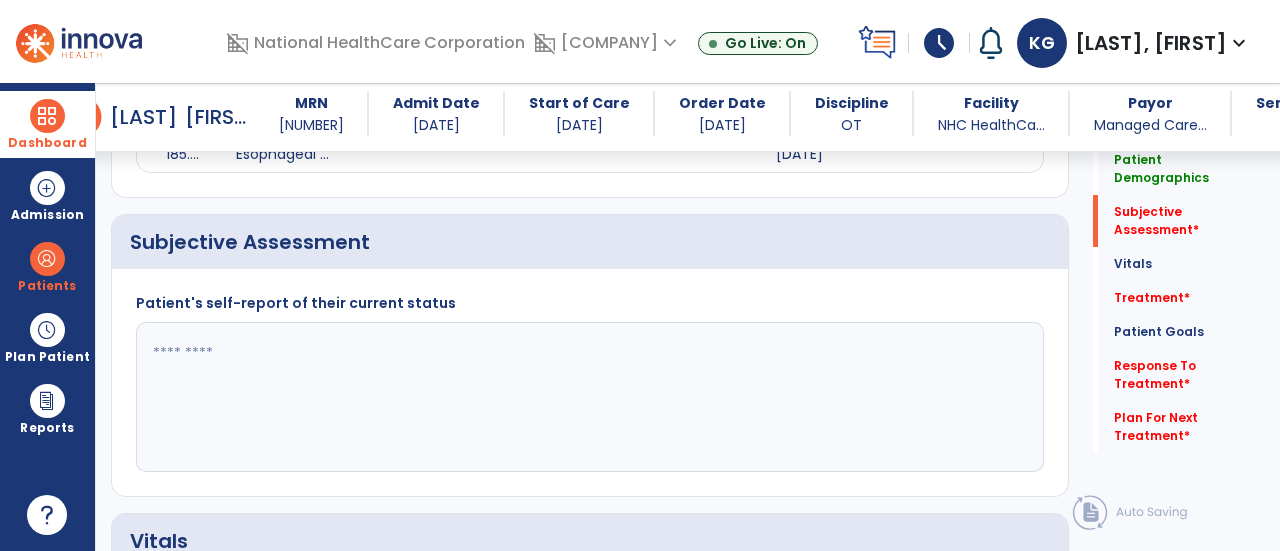 scroll, scrollTop: 849, scrollLeft: 0, axis: vertical 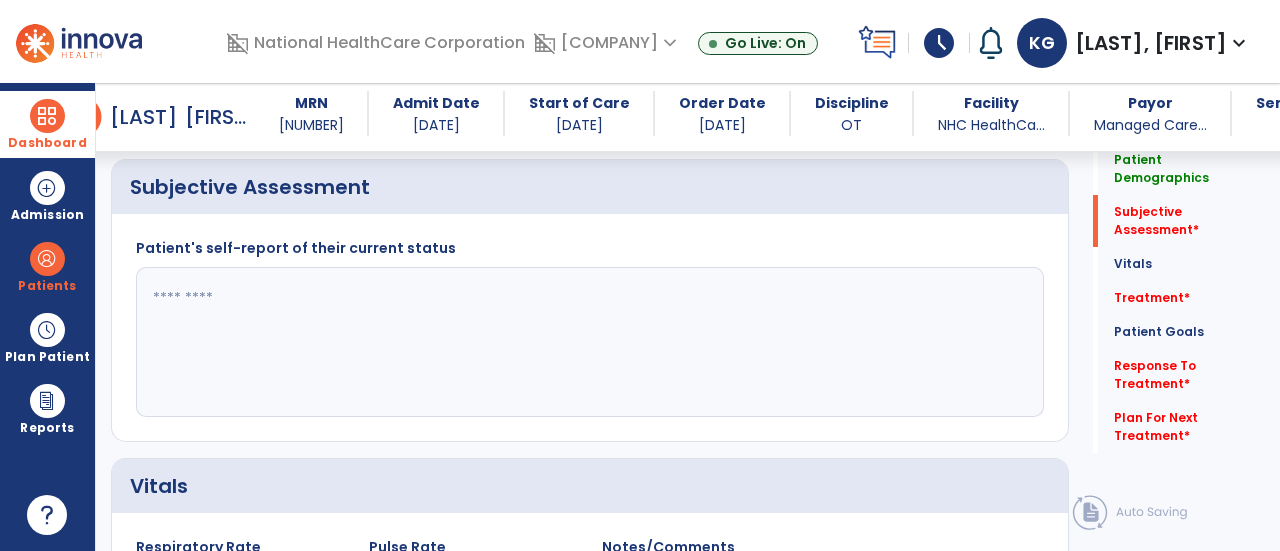 click 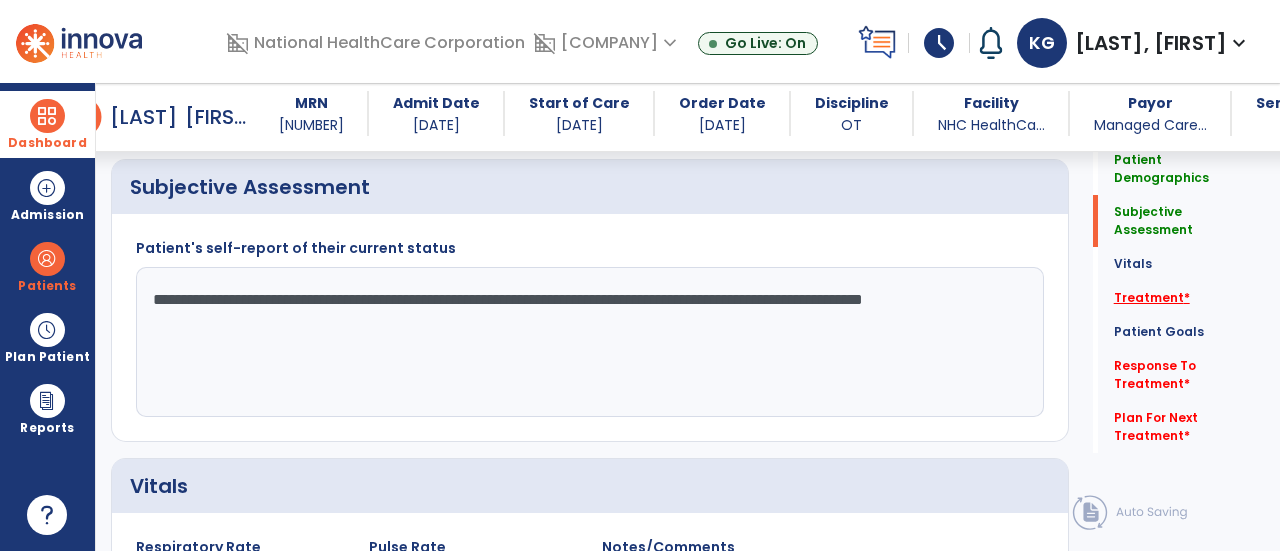 type on "**********" 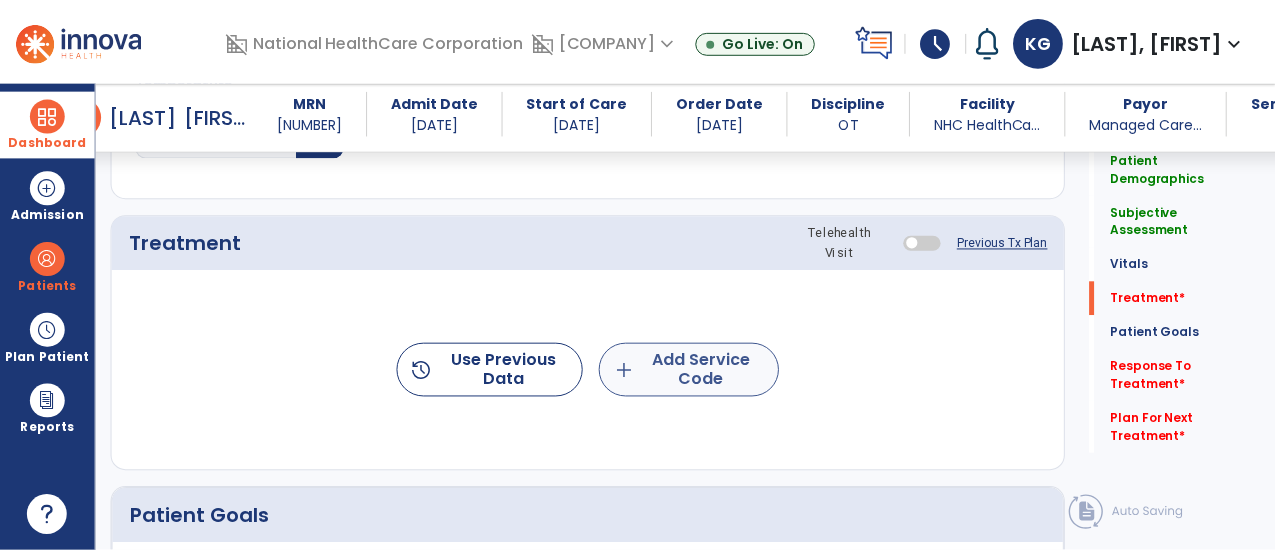 scroll, scrollTop: 1537, scrollLeft: 0, axis: vertical 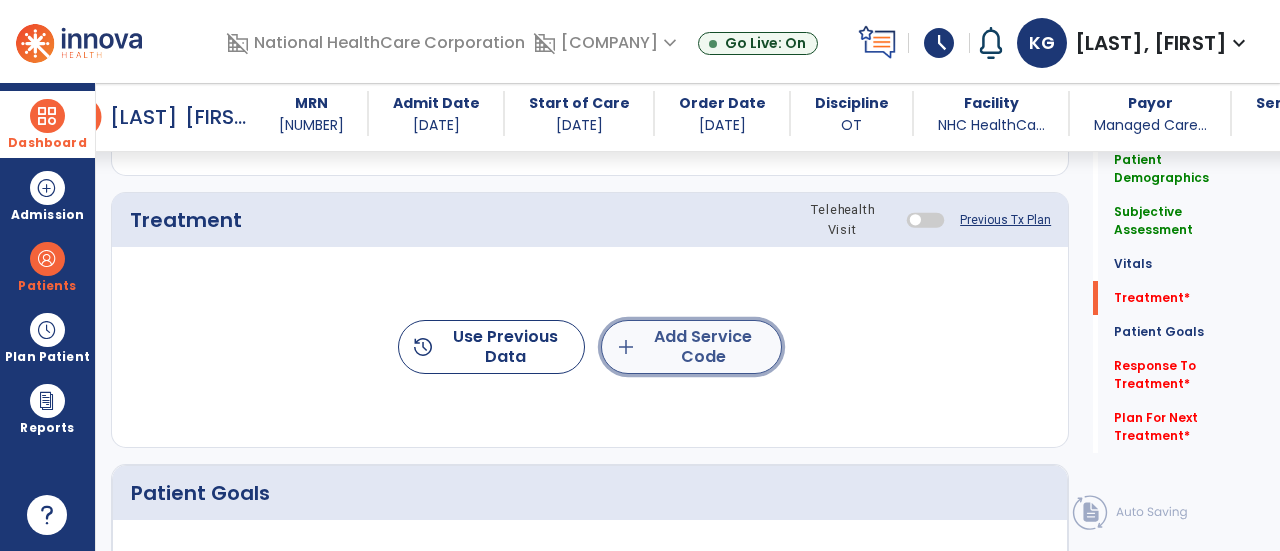click on "add  Add Service Code" 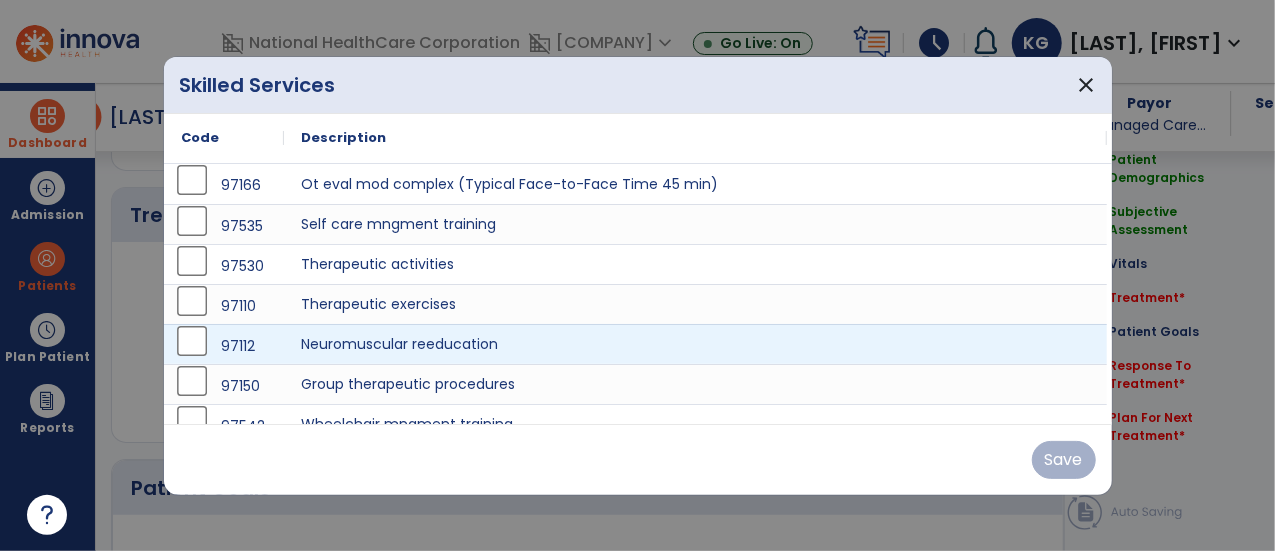 scroll, scrollTop: 1537, scrollLeft: 0, axis: vertical 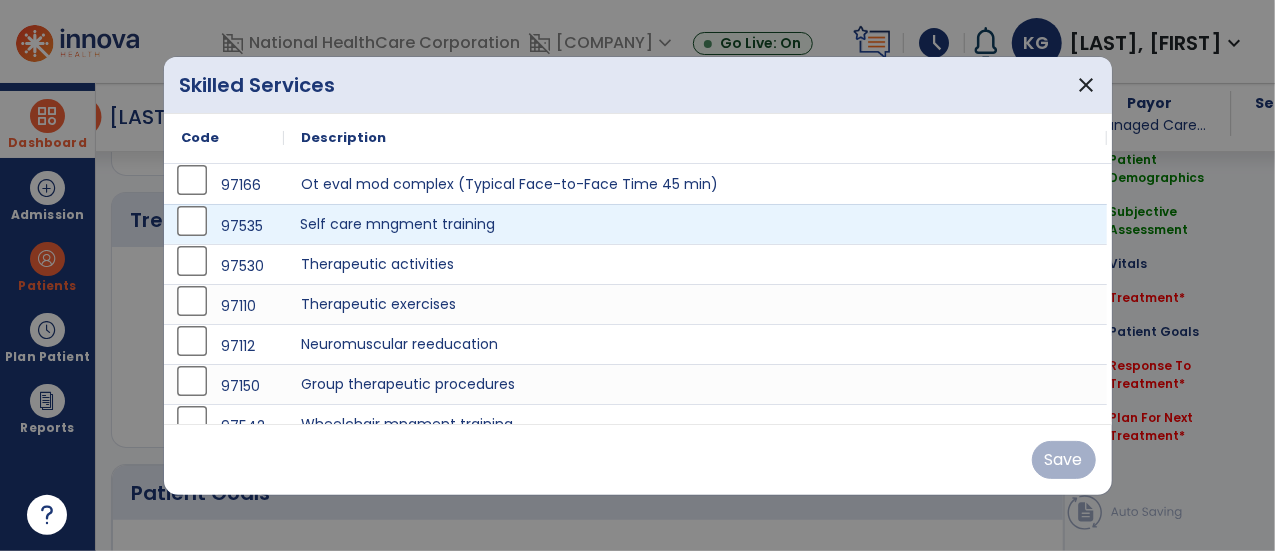 click on "Self care mngment training" at bounding box center (696, 224) 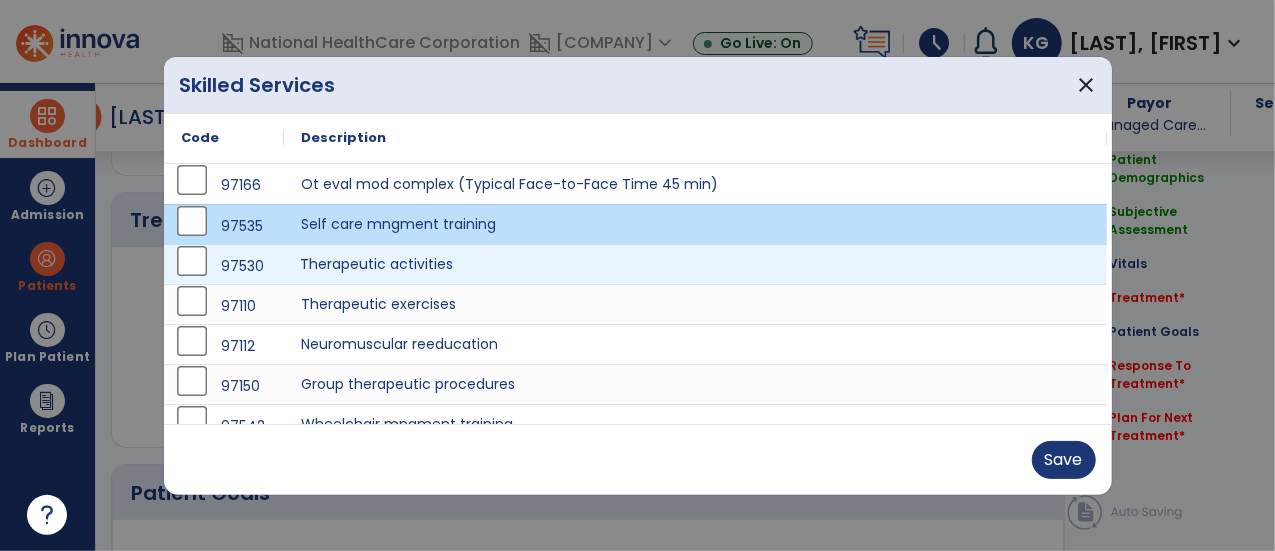 click on "Therapeutic activities" at bounding box center [696, 264] 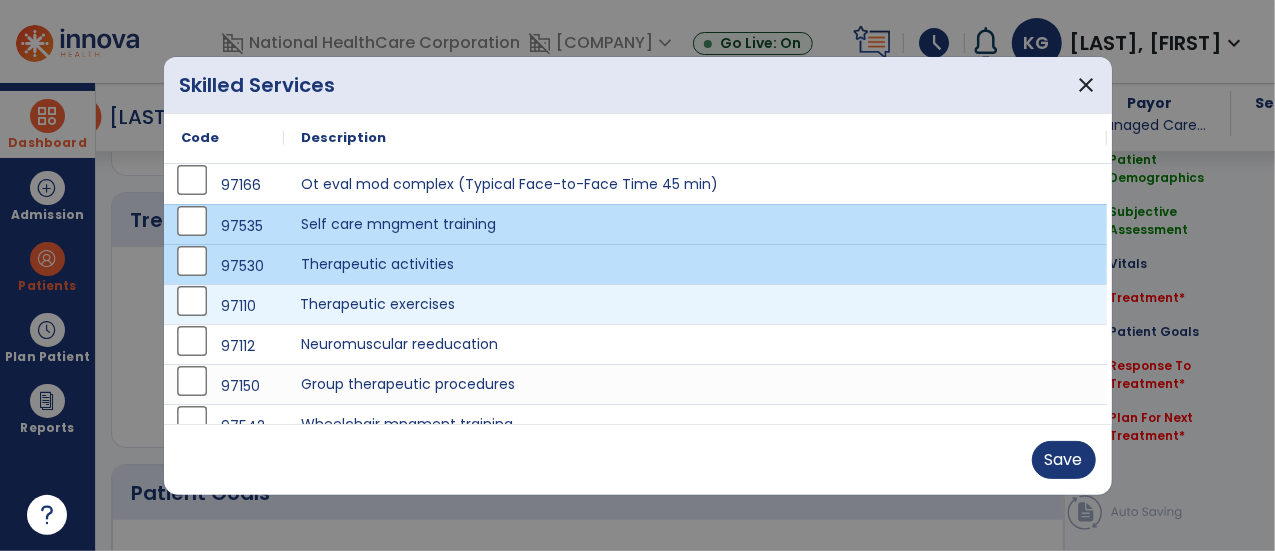 click on "Therapeutic exercises" at bounding box center (696, 304) 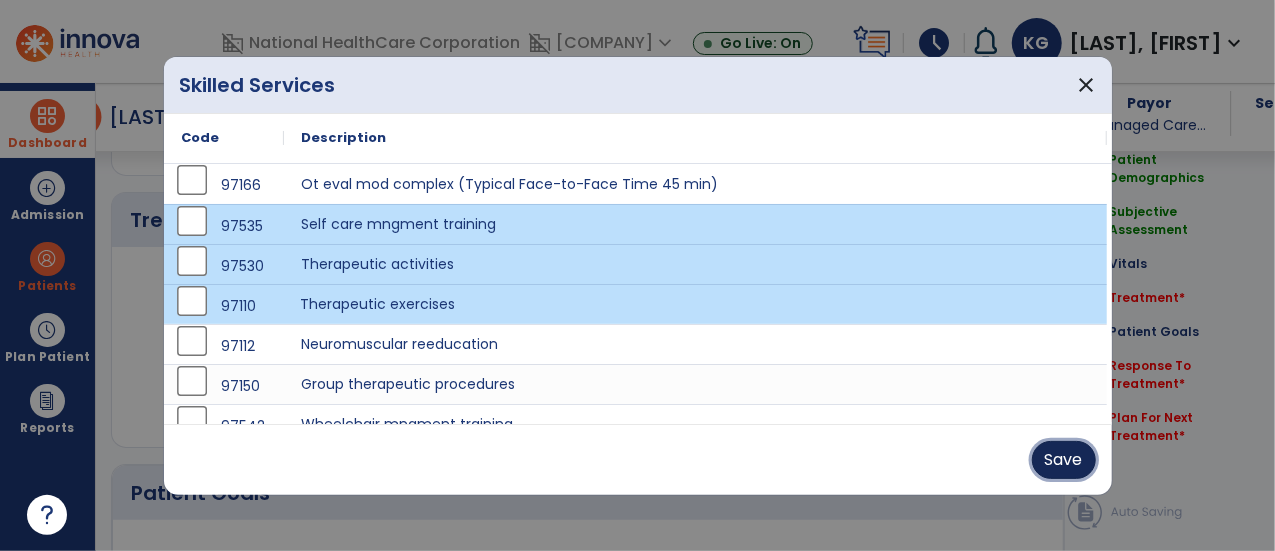 click on "Save" at bounding box center (1064, 460) 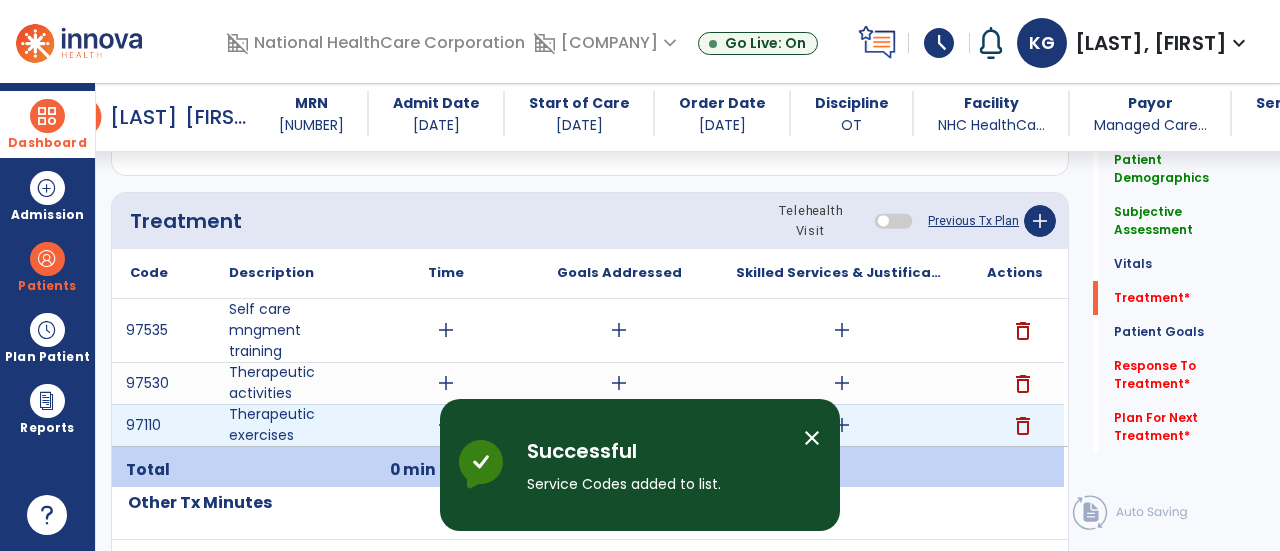 click on "add" at bounding box center (446, 425) 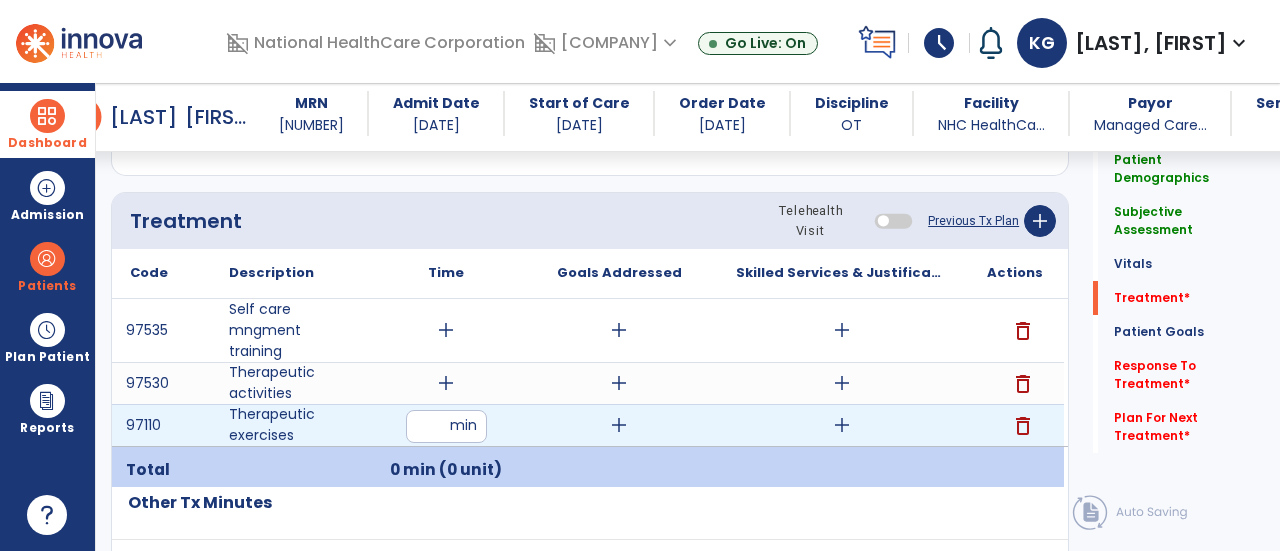 type on "**" 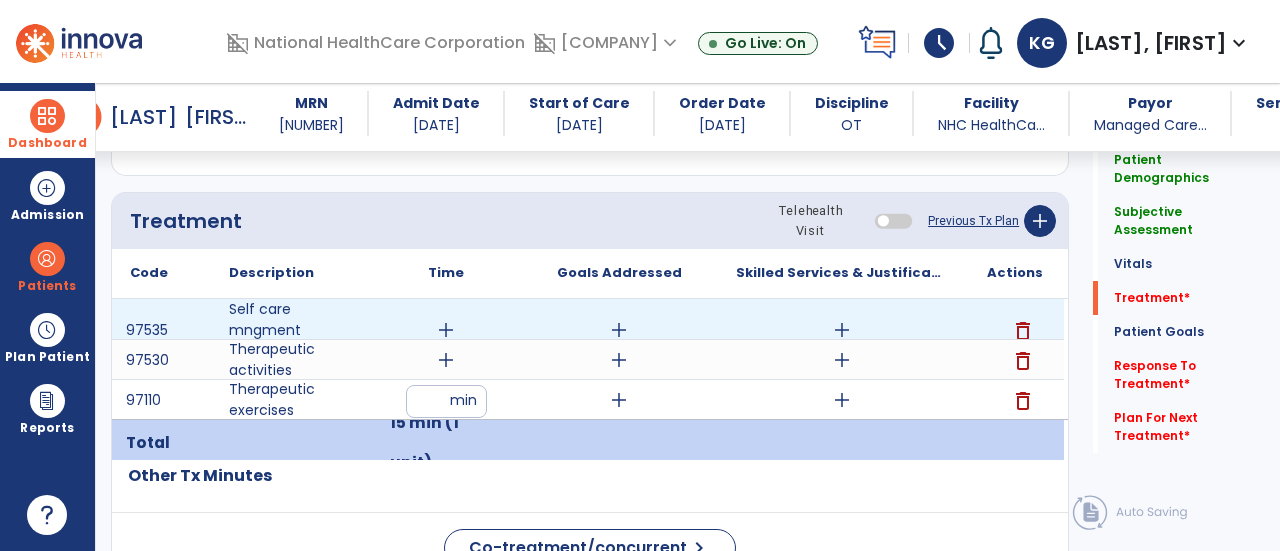 click on "add" at bounding box center [446, 330] 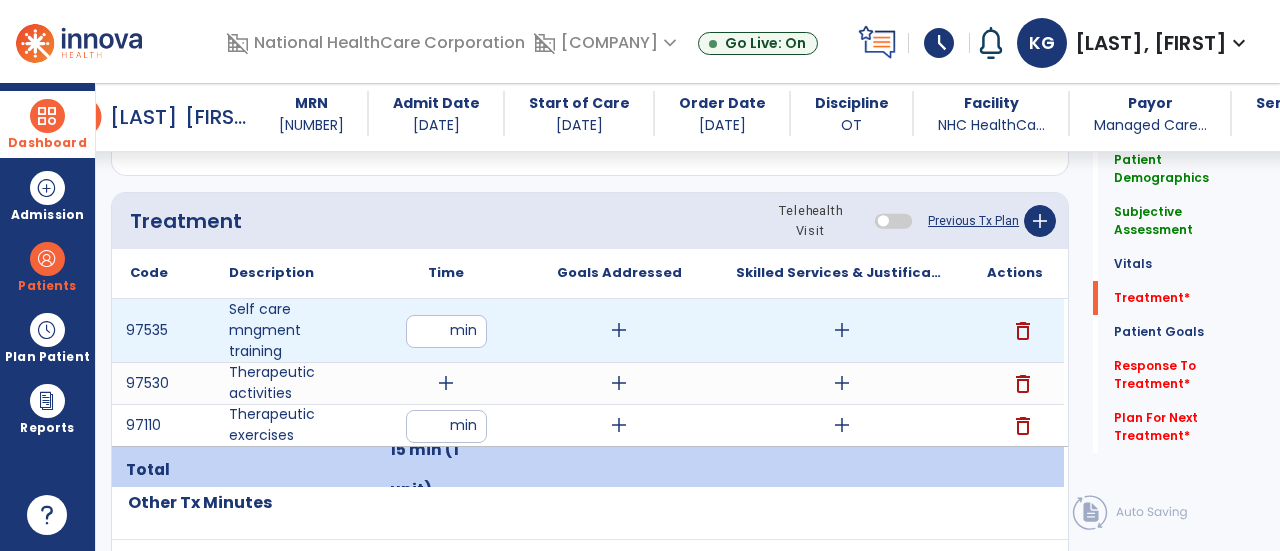 type on "**" 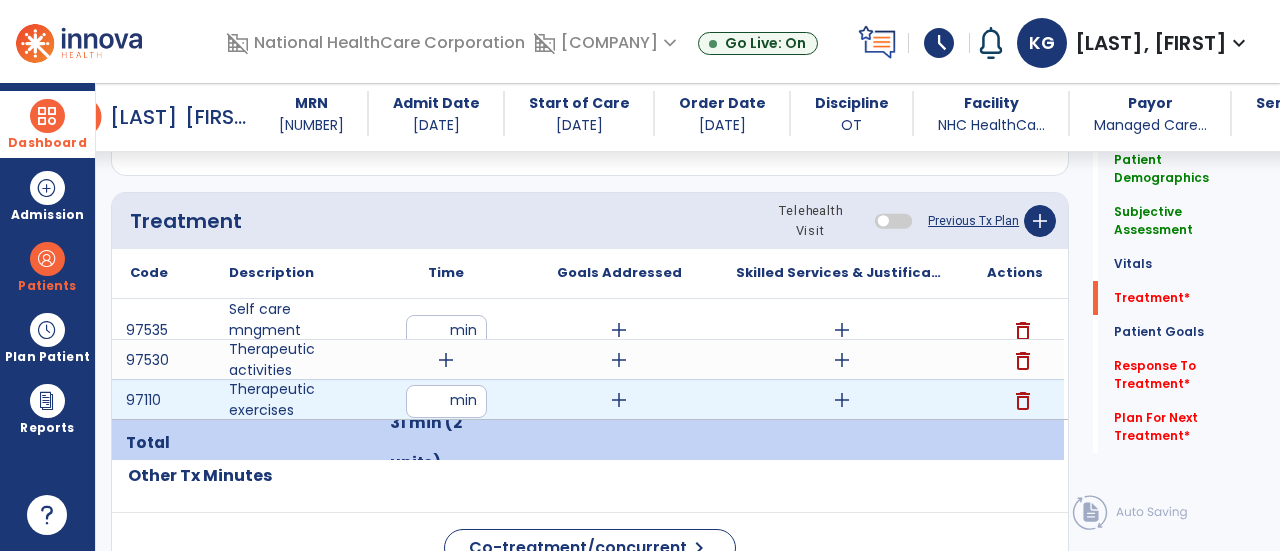 click on "add" at bounding box center (446, 360) 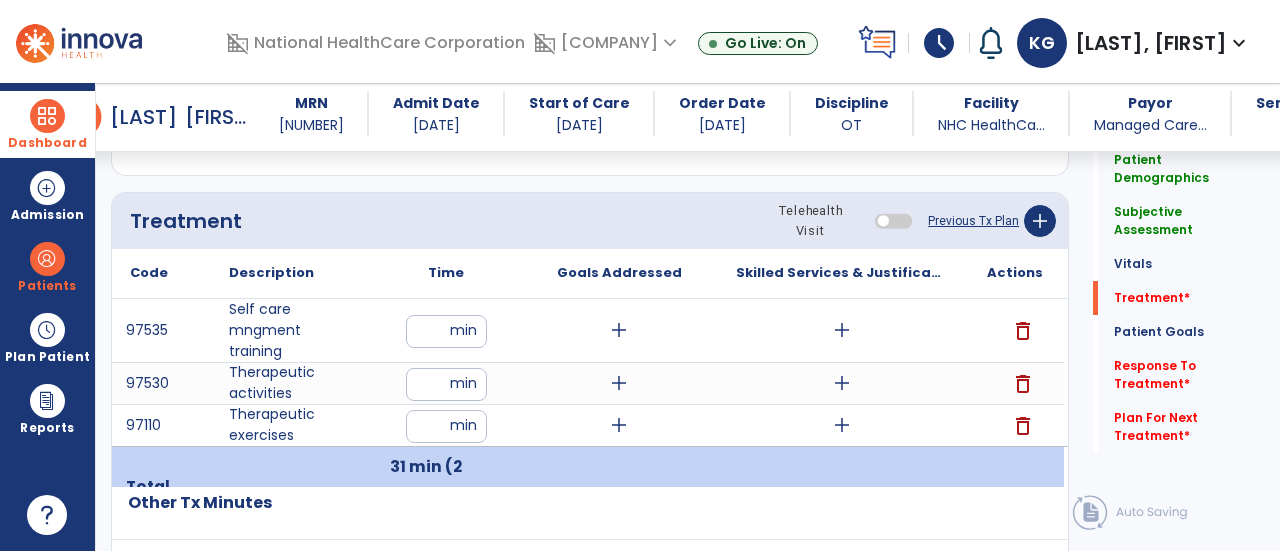 type on "**" 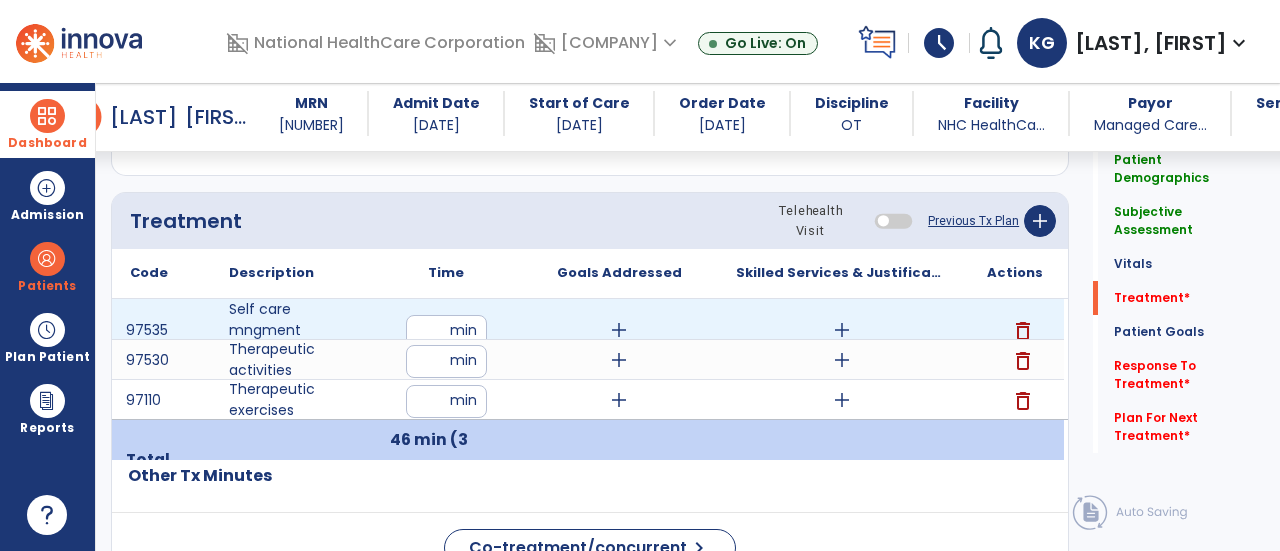 click on "add" at bounding box center [619, 330] 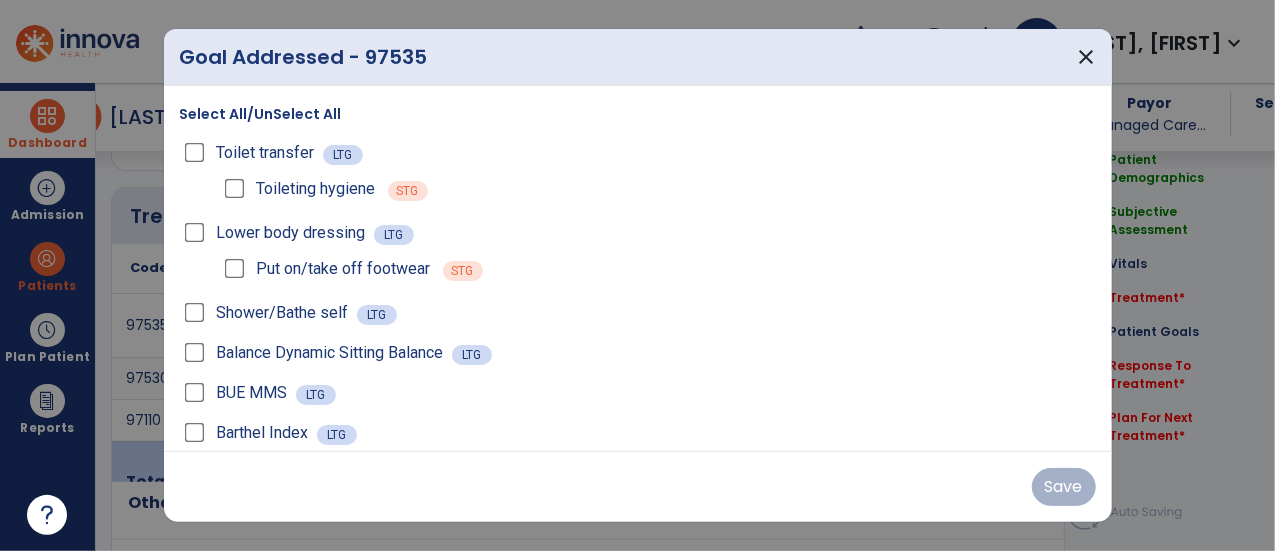 scroll, scrollTop: 1537, scrollLeft: 0, axis: vertical 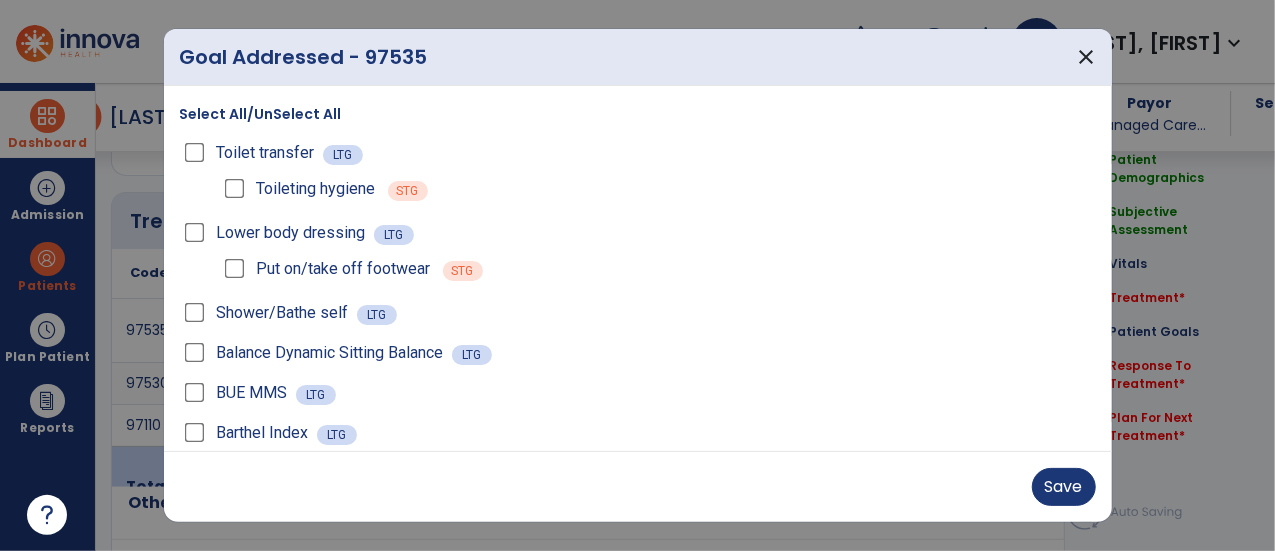 click on "Put on/take off footwear" at bounding box center (325, 269) 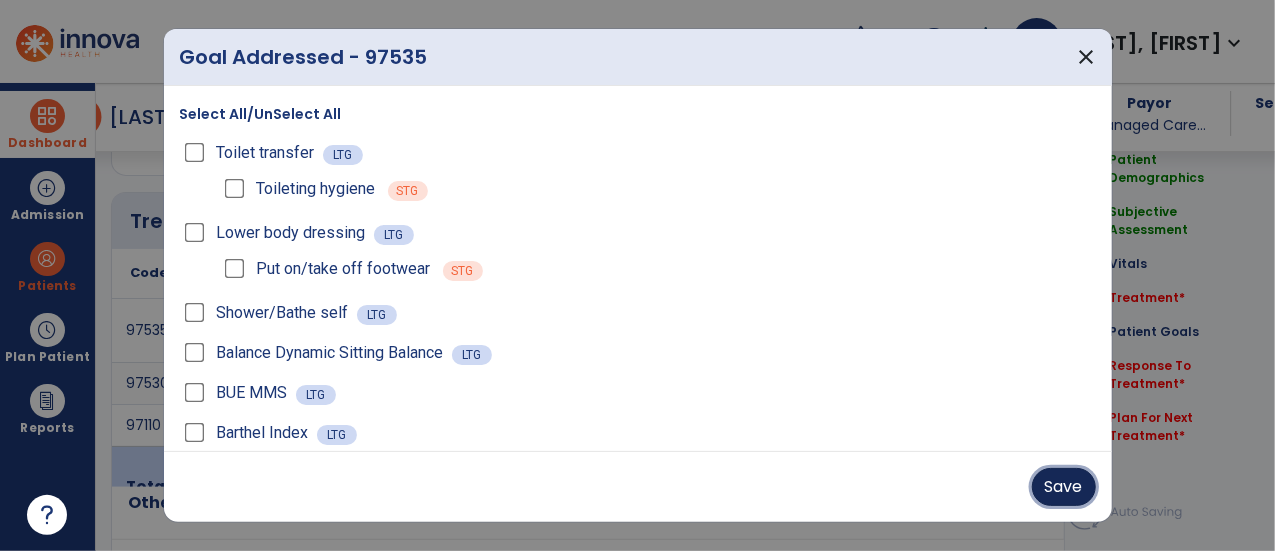 click on "Save" at bounding box center (1064, 487) 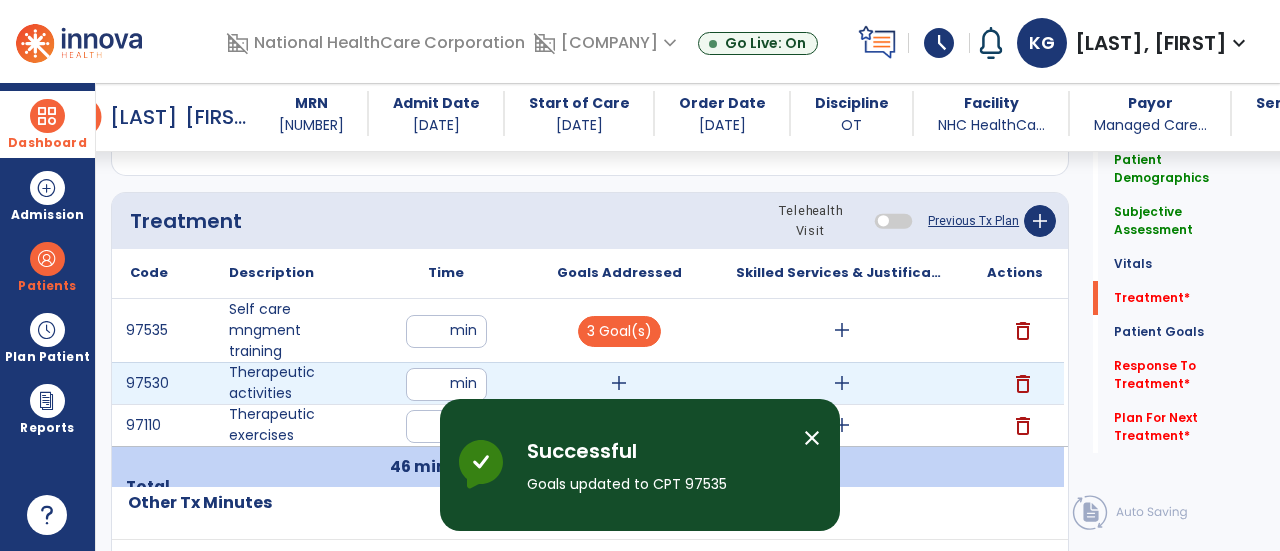 click on "add" at bounding box center [619, 383] 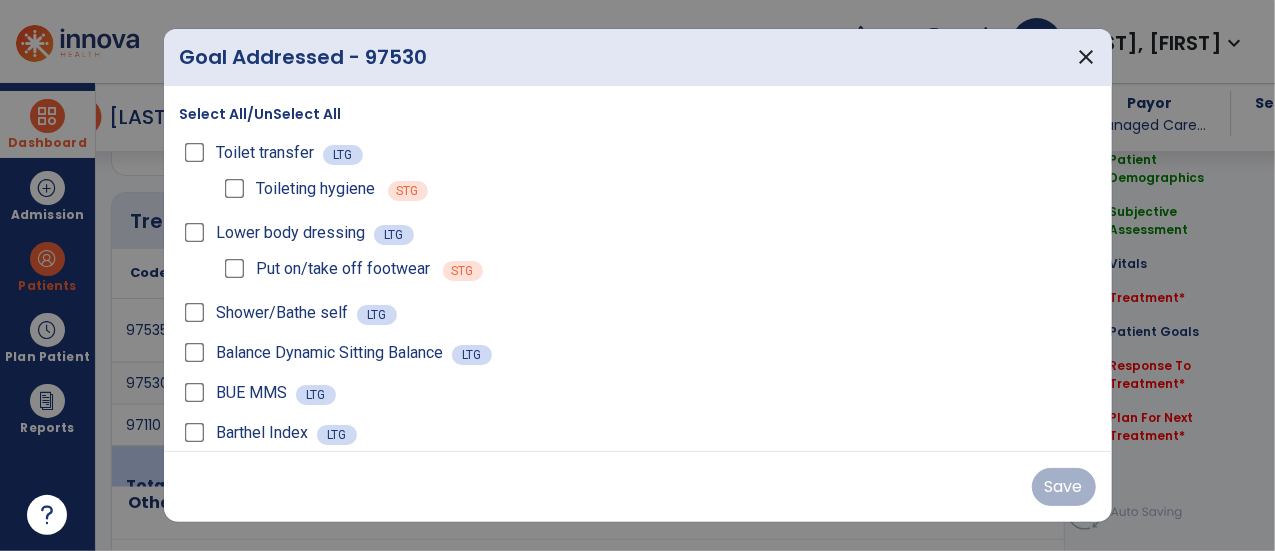 scroll, scrollTop: 1537, scrollLeft: 0, axis: vertical 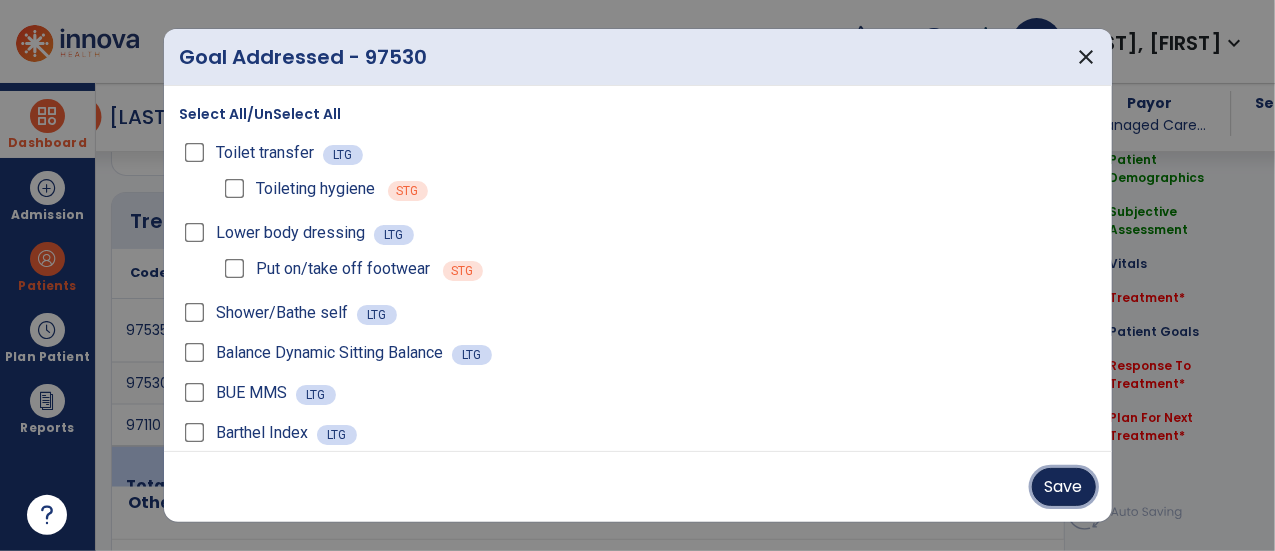 click on "Save" at bounding box center [1064, 487] 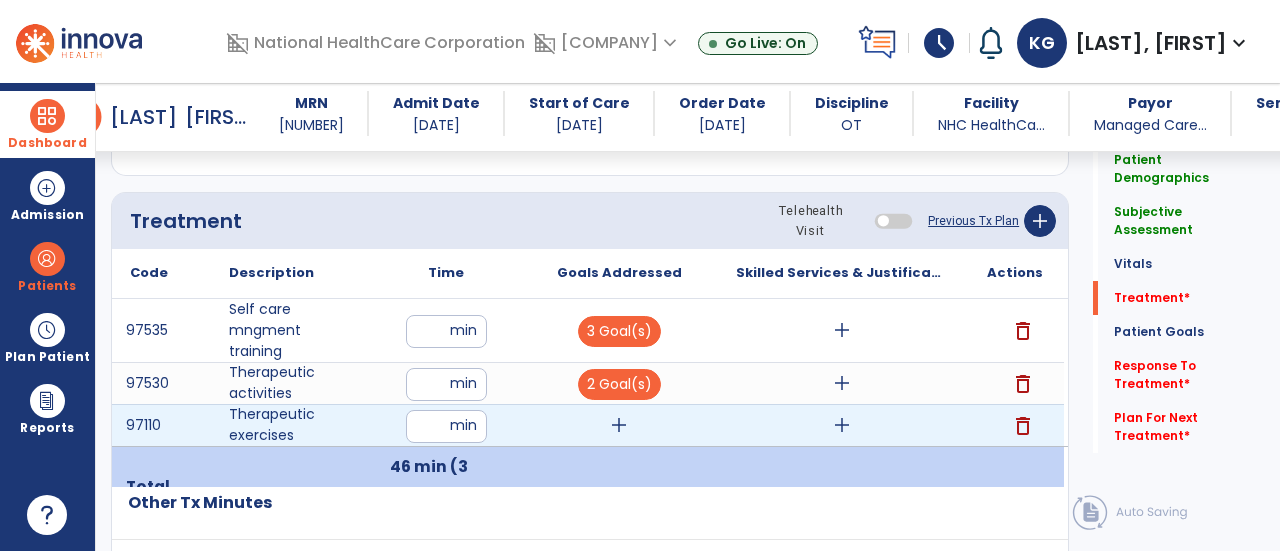 click on "add" at bounding box center (619, 425) 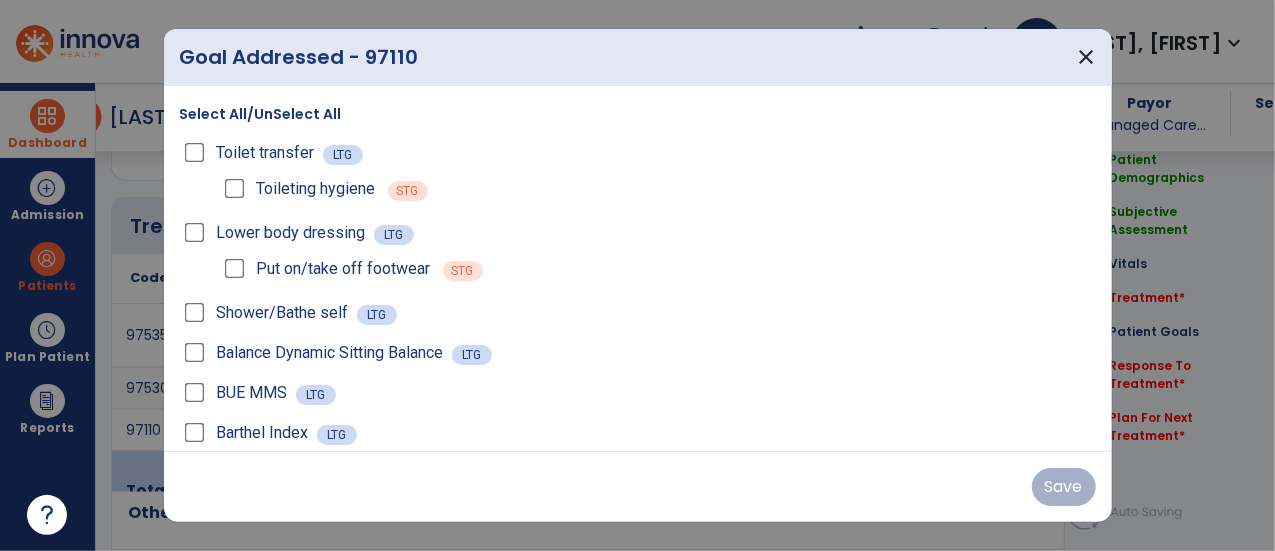 scroll, scrollTop: 1537, scrollLeft: 0, axis: vertical 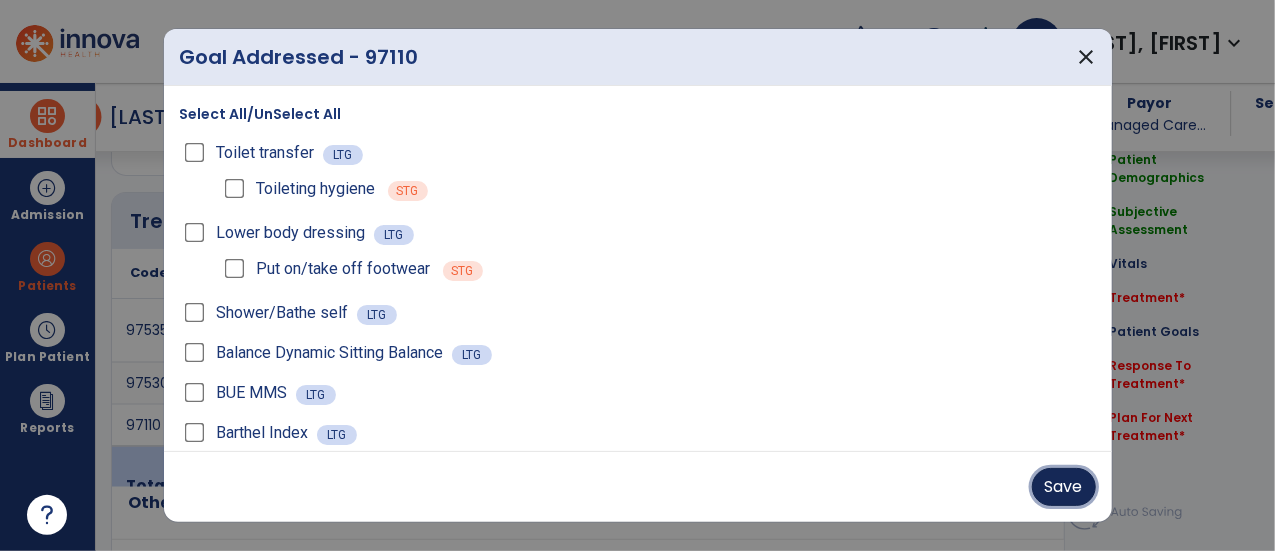 click on "Save" at bounding box center [1064, 487] 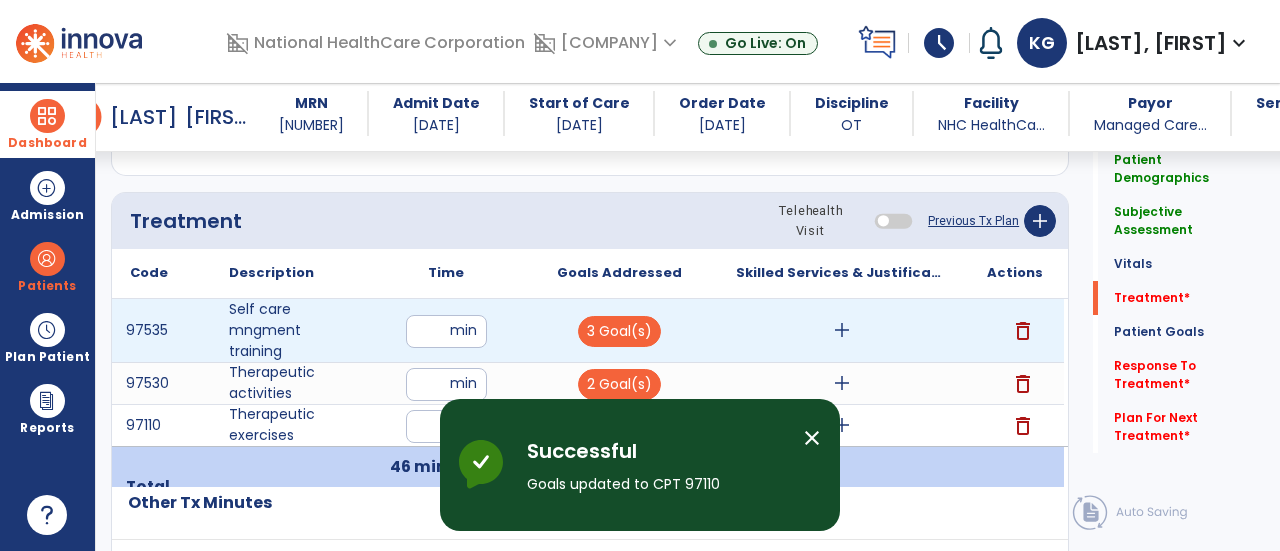 click on "add" at bounding box center [842, 330] 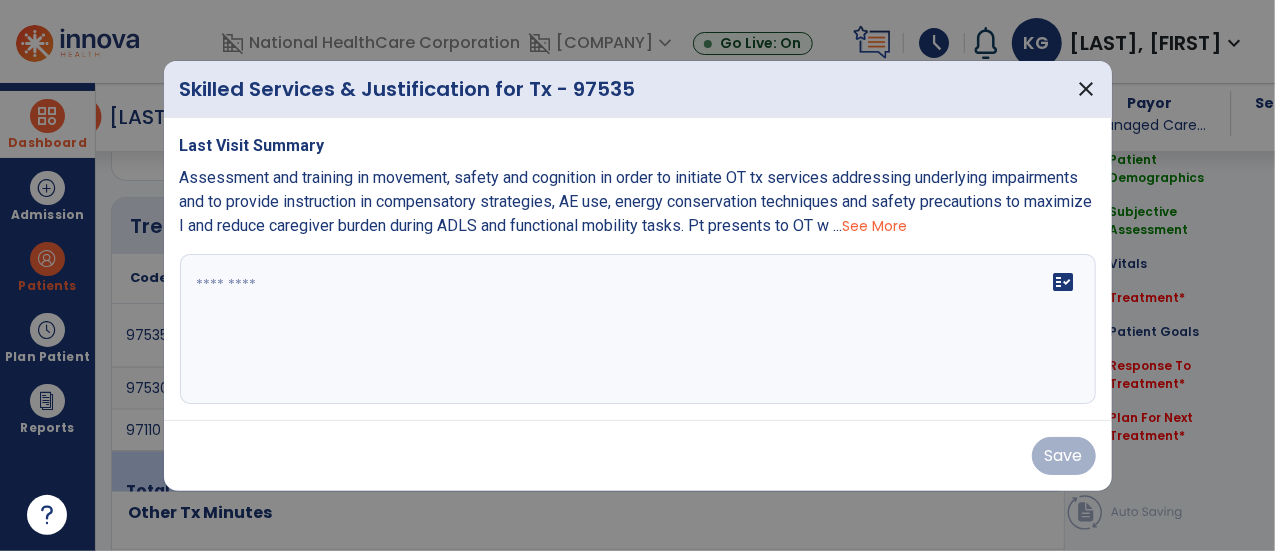 scroll, scrollTop: 1537, scrollLeft: 0, axis: vertical 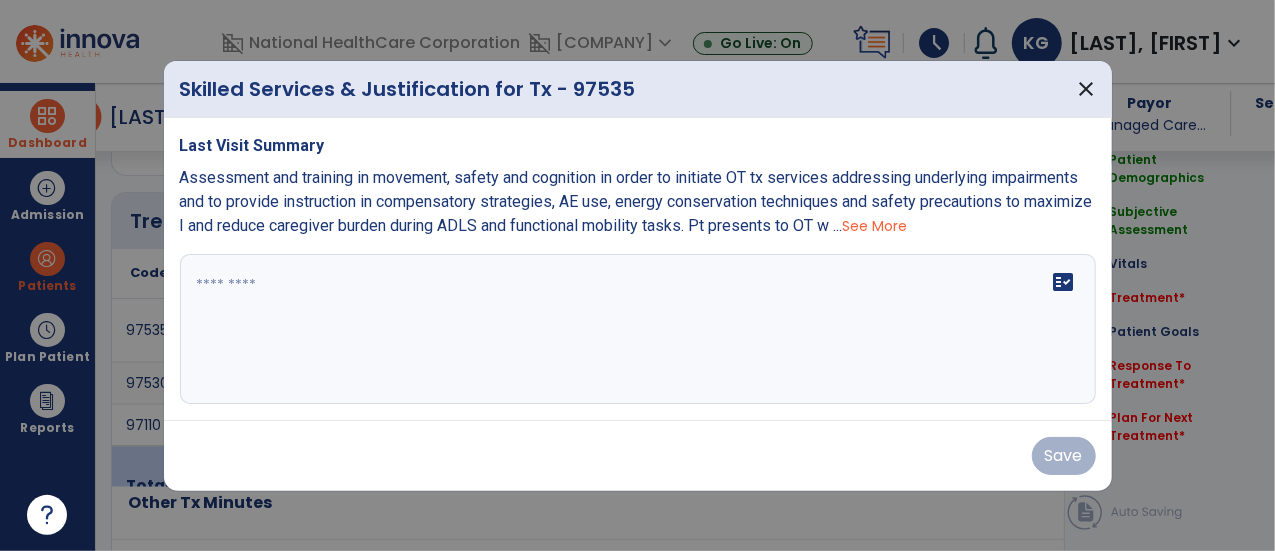 click on "fact_check" at bounding box center (638, 329) 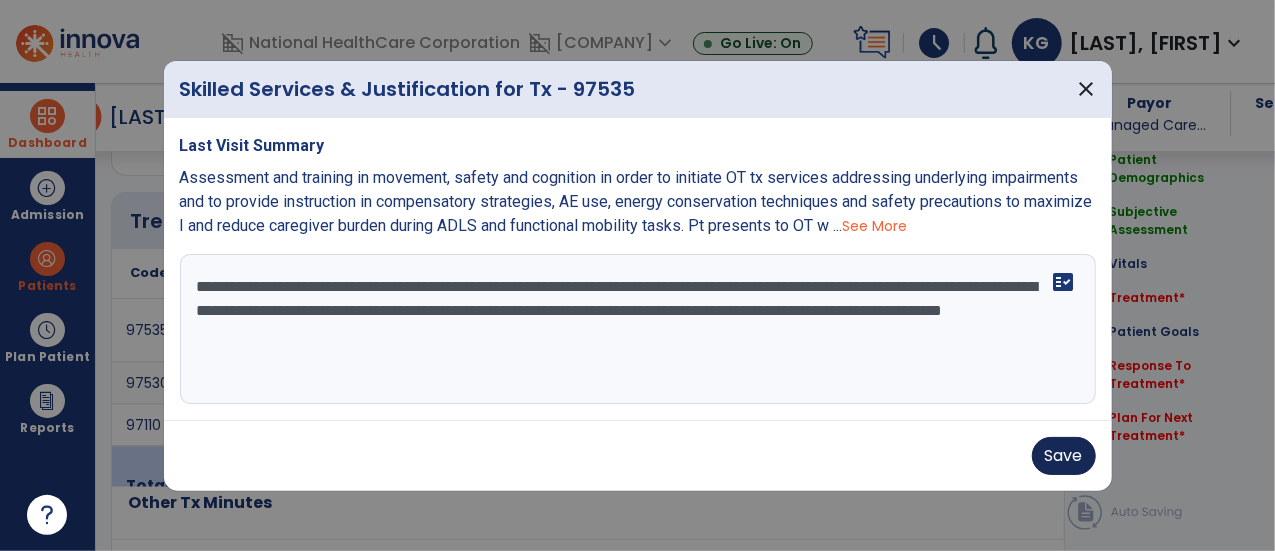 type on "**********" 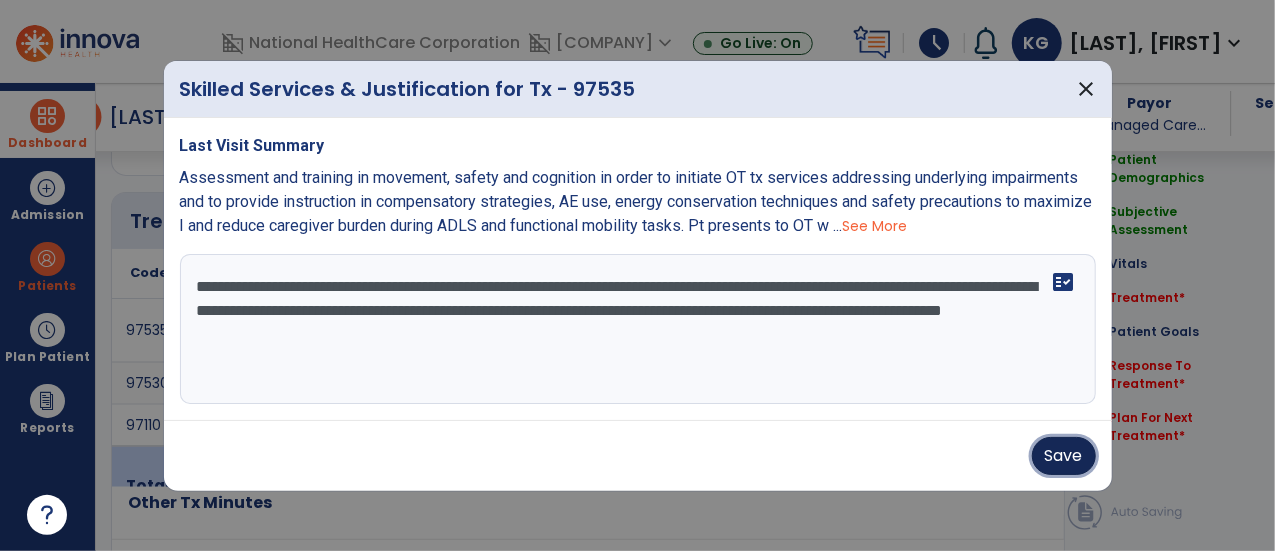 click on "Save" at bounding box center [1064, 456] 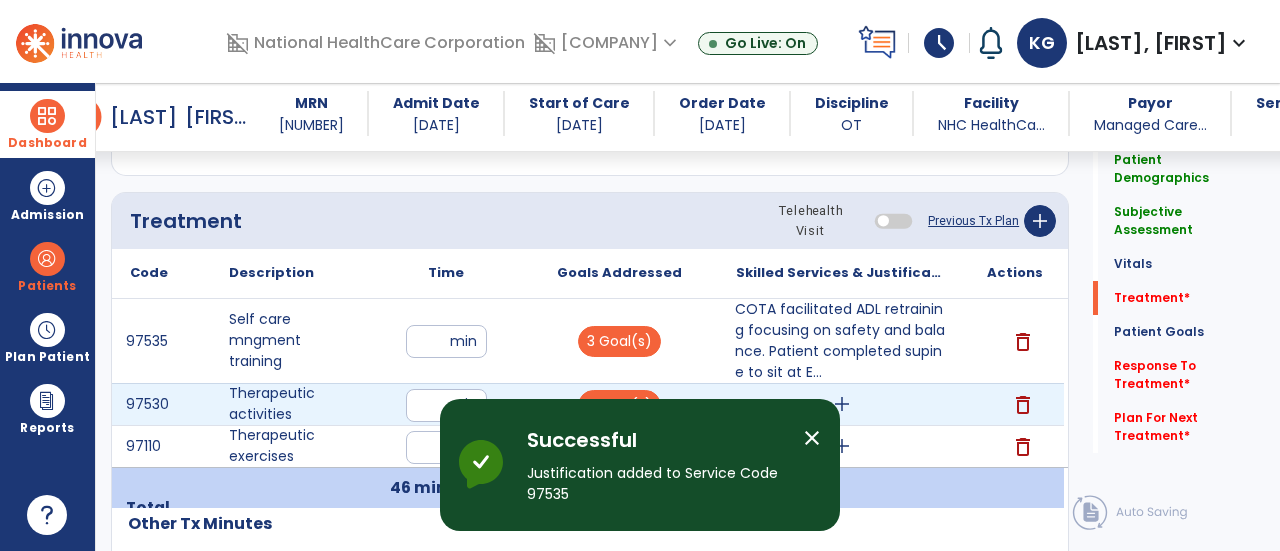 click on "add" at bounding box center (841, 404) 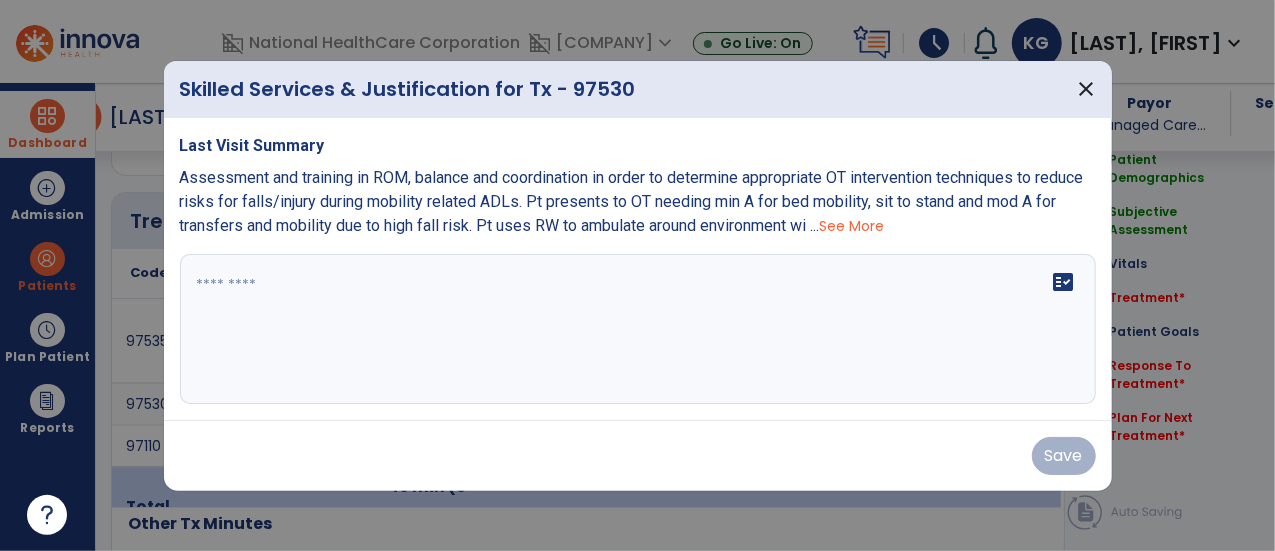 scroll, scrollTop: 1537, scrollLeft: 0, axis: vertical 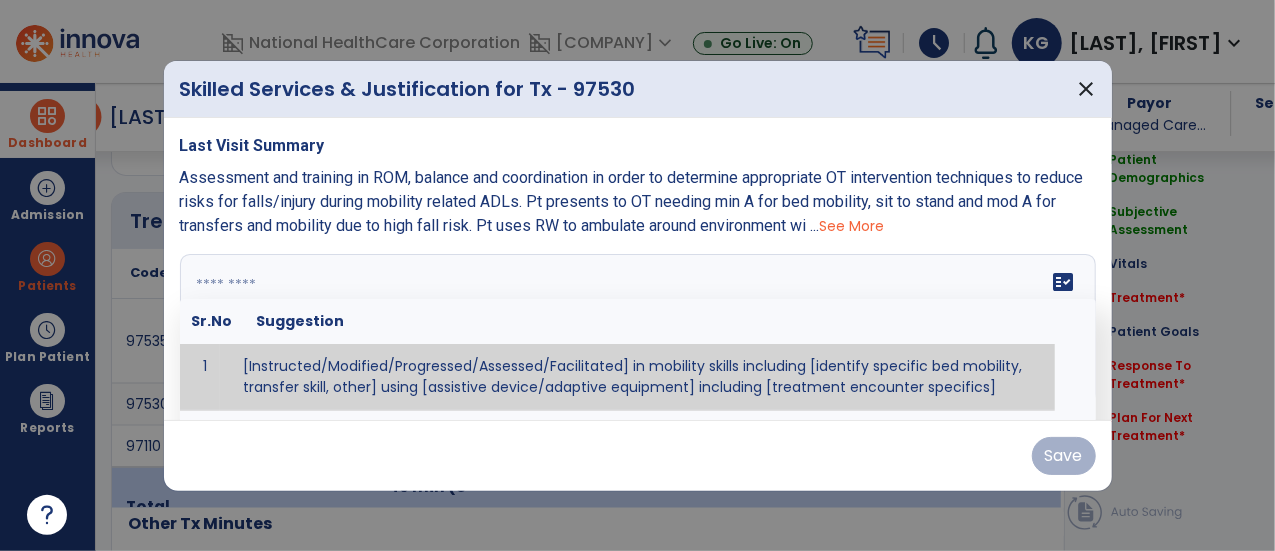 click on "fact_check Sr.No Suggestion 1 [Instructed/Modified/Progressed/Assessed/Facilitated] in mobility skills including [identify specific bed mobility, transfer skill, other] using [assistive device/adaptive equipment] including [treatment encounter specifics]" at bounding box center [638, 329] 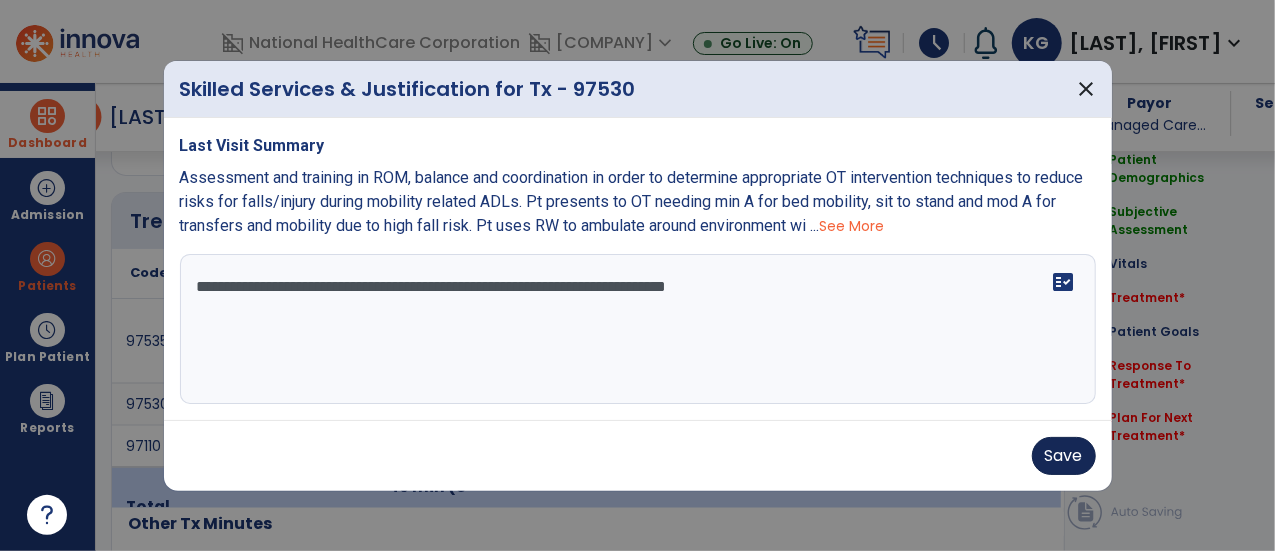 type on "**********" 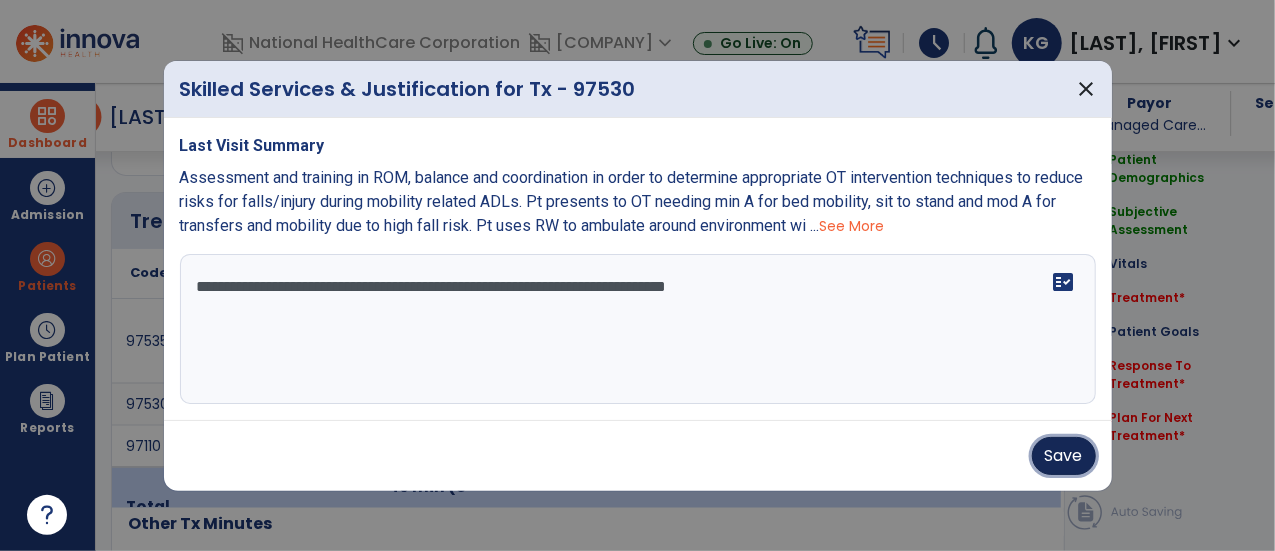 click on "Save" at bounding box center [1064, 456] 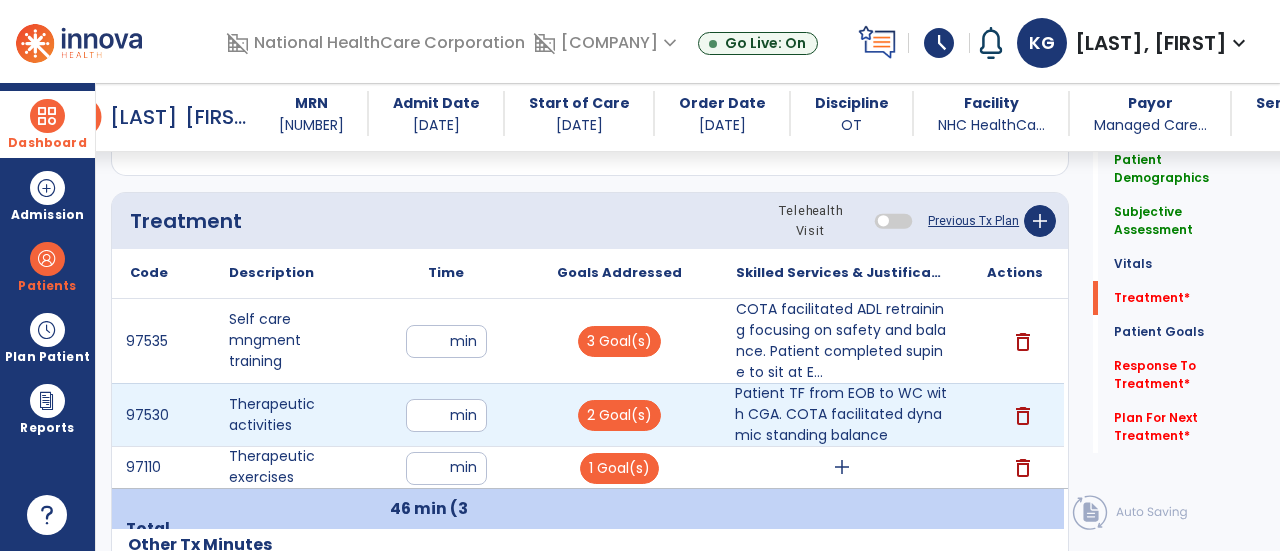click on "Patient TF from EOB to WC with CGA. COTA facilitated dynamic standing balance" at bounding box center (841, 414) 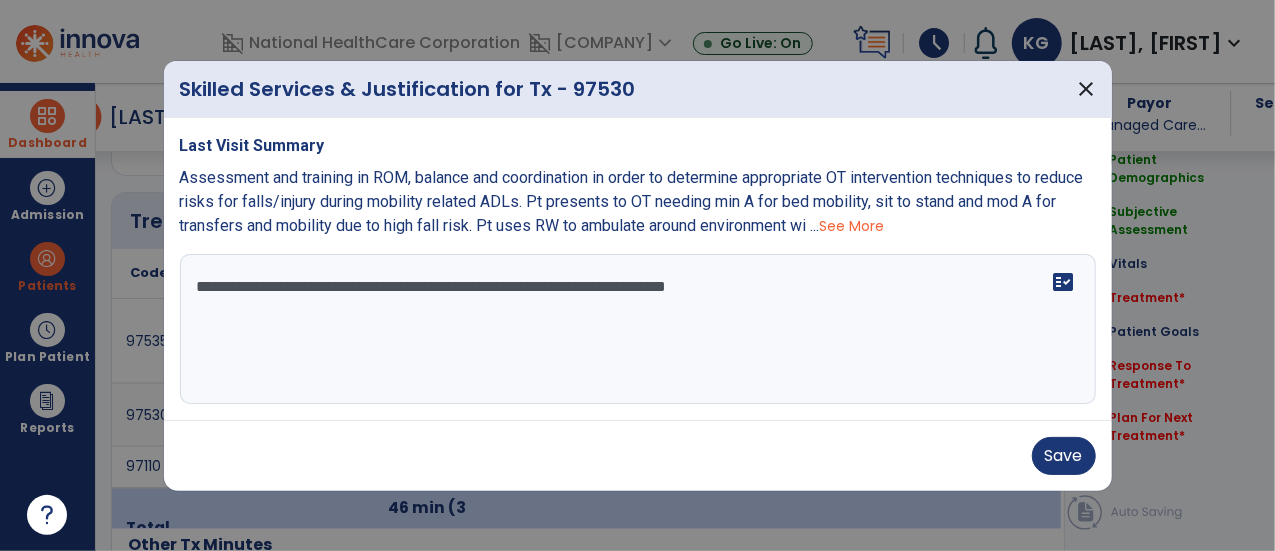 scroll, scrollTop: 1537, scrollLeft: 0, axis: vertical 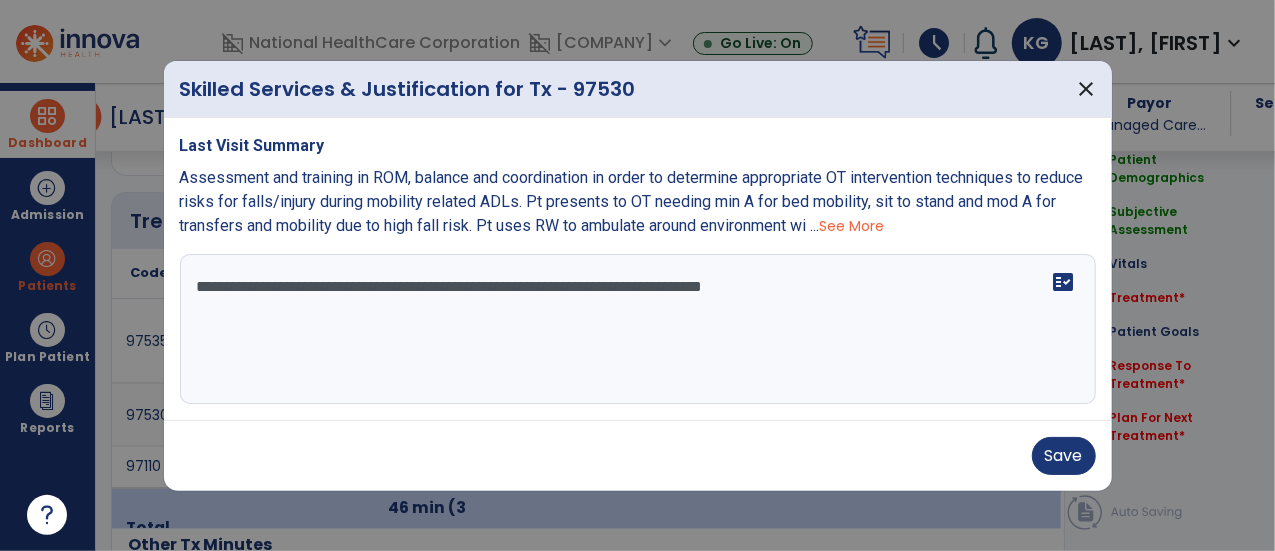 click on "**********" at bounding box center (638, 329) 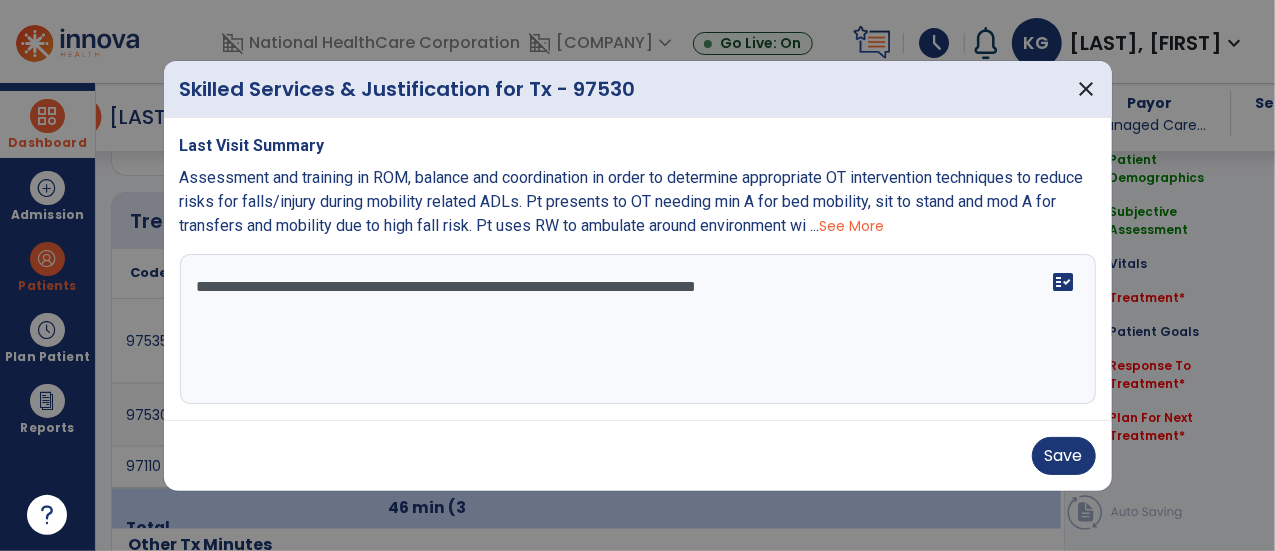 click on "**********" at bounding box center (638, 329) 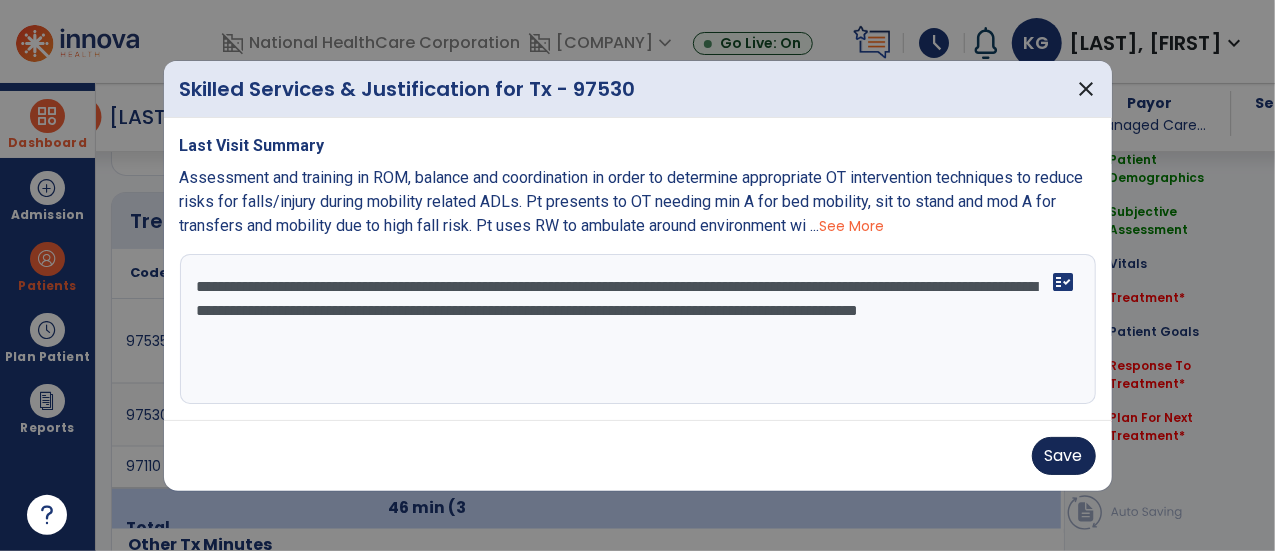 type on "**********" 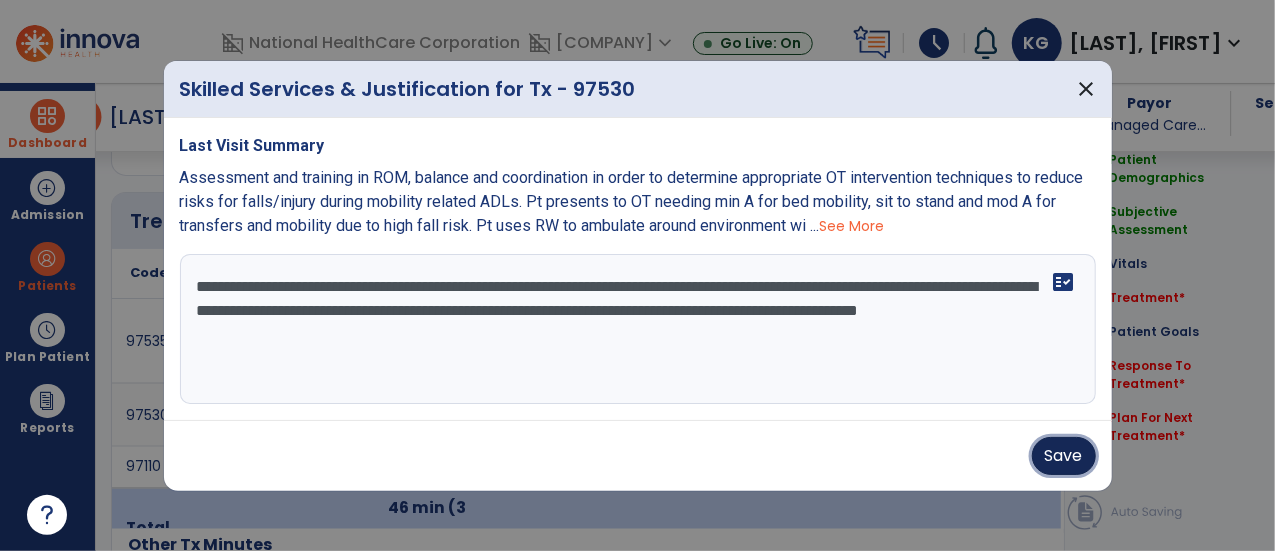 click on "Save" at bounding box center [1064, 456] 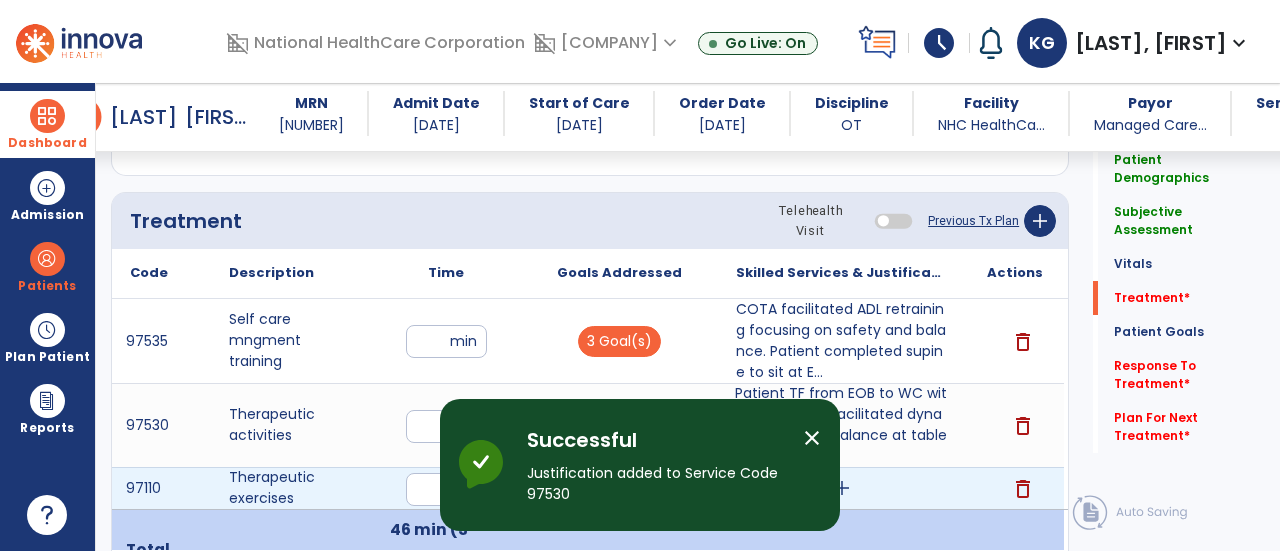 click on "add" at bounding box center (841, 488) 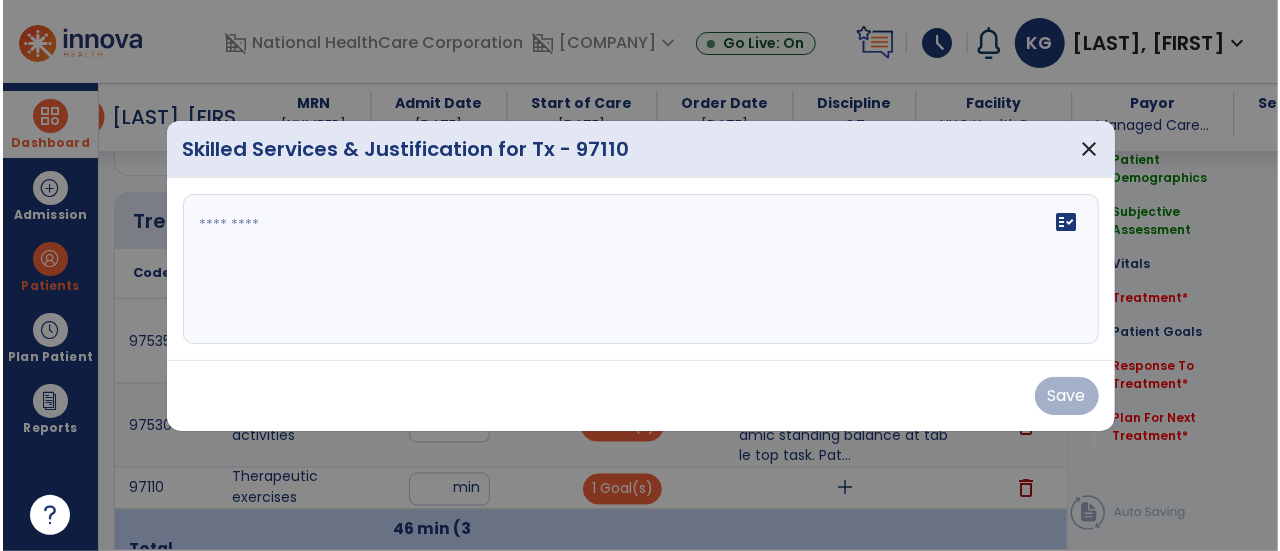 scroll, scrollTop: 1537, scrollLeft: 0, axis: vertical 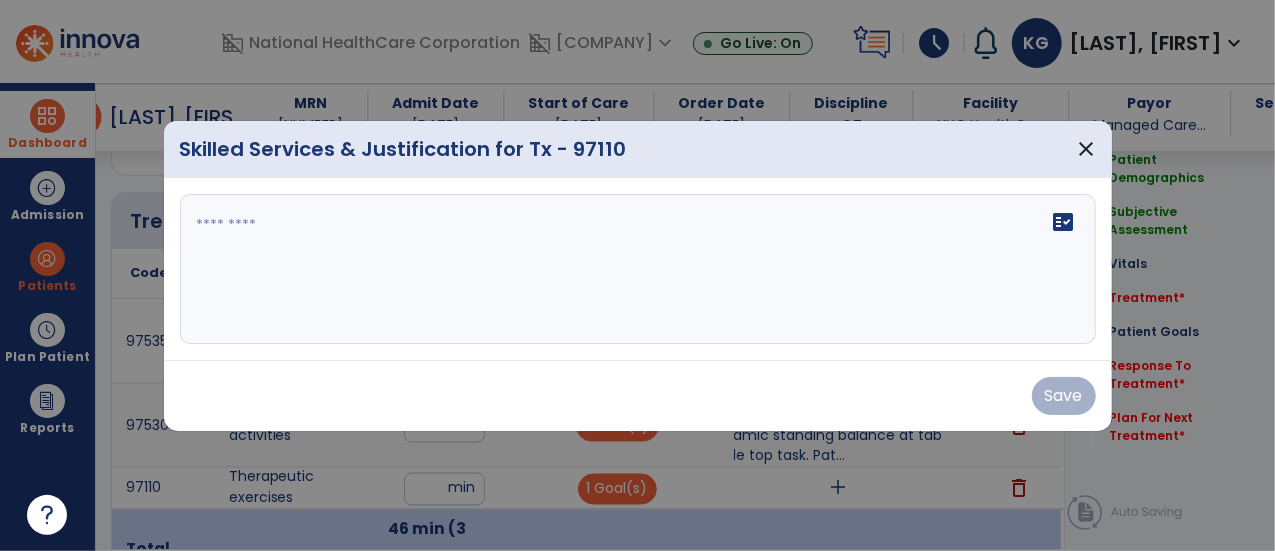 click on "fact_check" at bounding box center (638, 269) 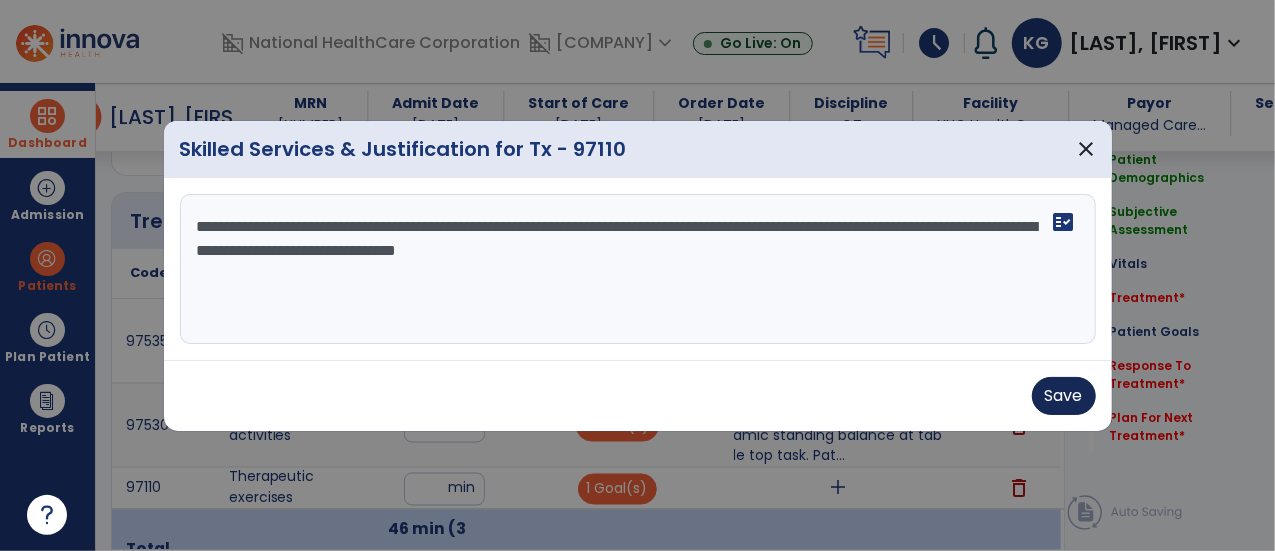 type on "**********" 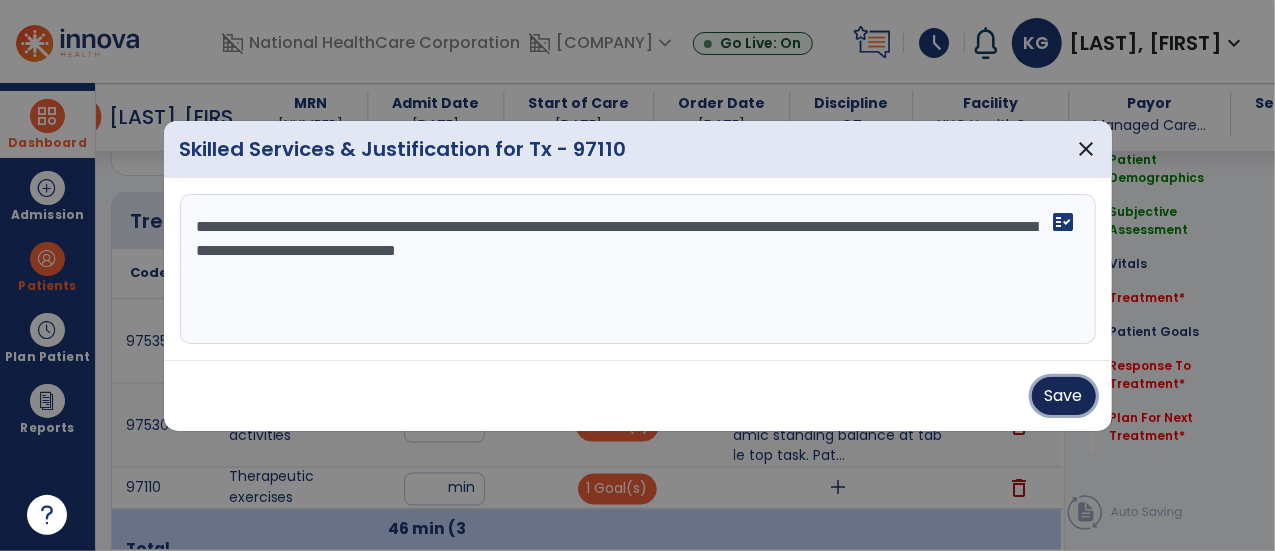 click on "Save" at bounding box center [1064, 396] 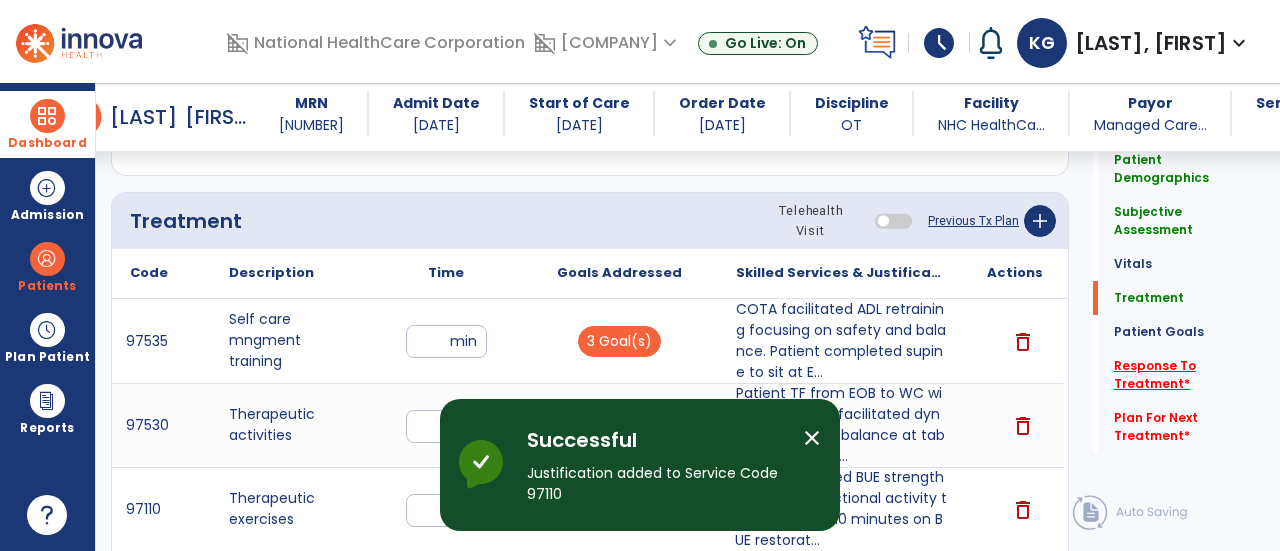 click on "*" 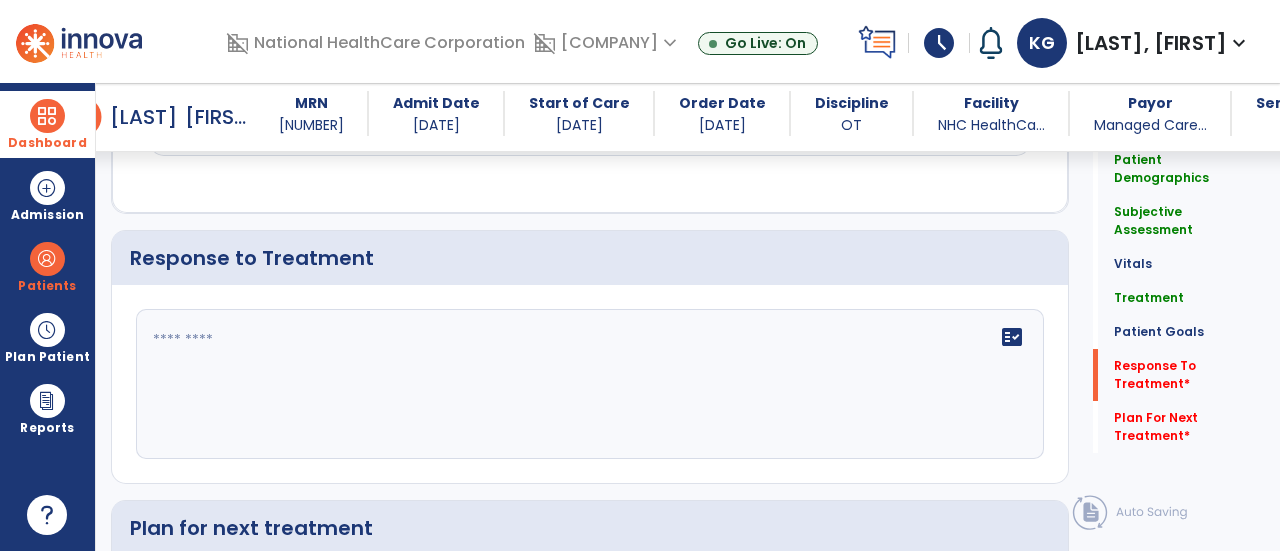 scroll, scrollTop: 3595, scrollLeft: 0, axis: vertical 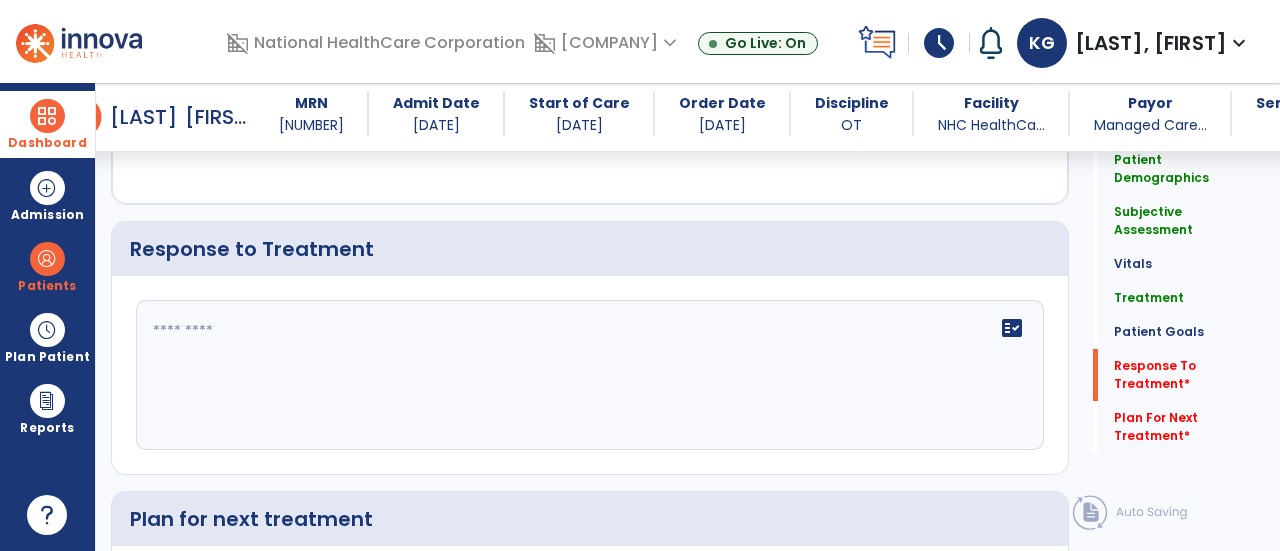 click on "fact_check" 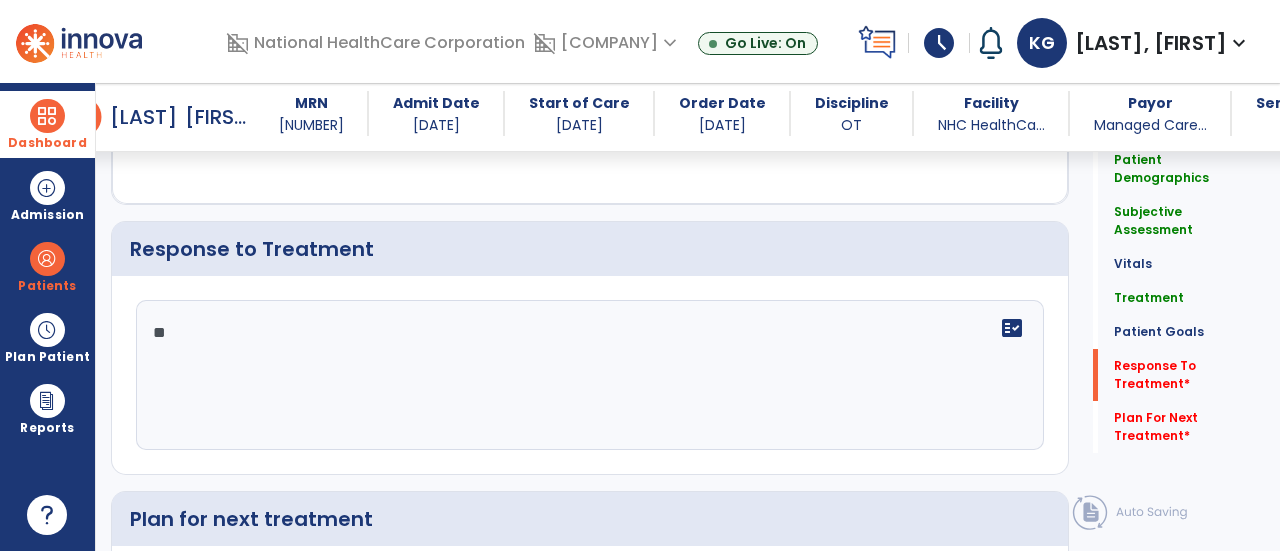 type on "*" 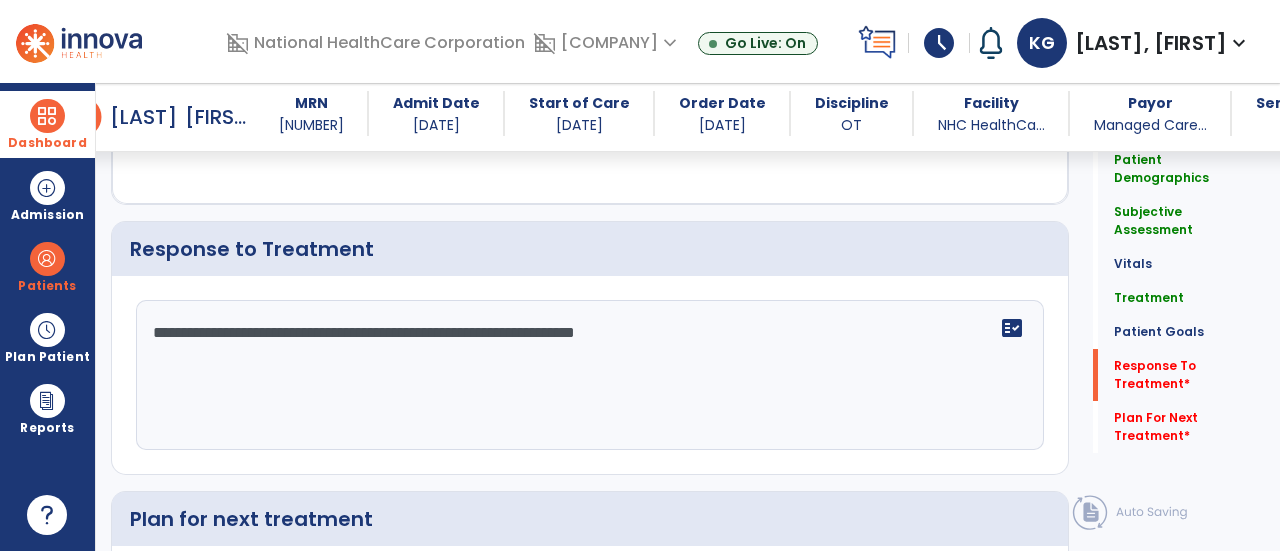type on "**********" 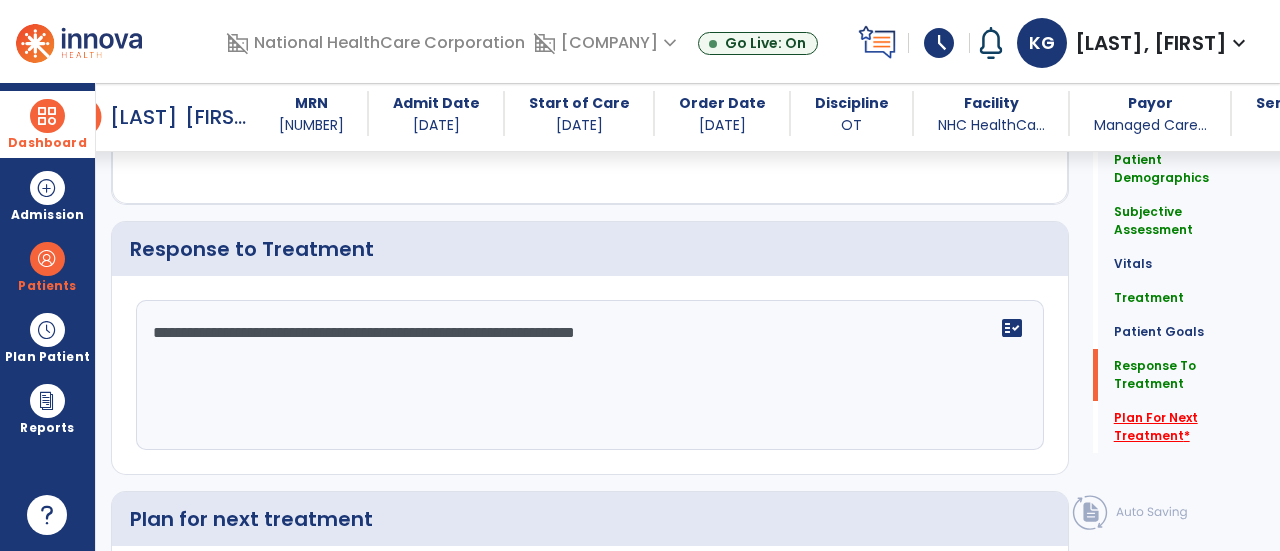 click on "Plan For Next Treatment   *" 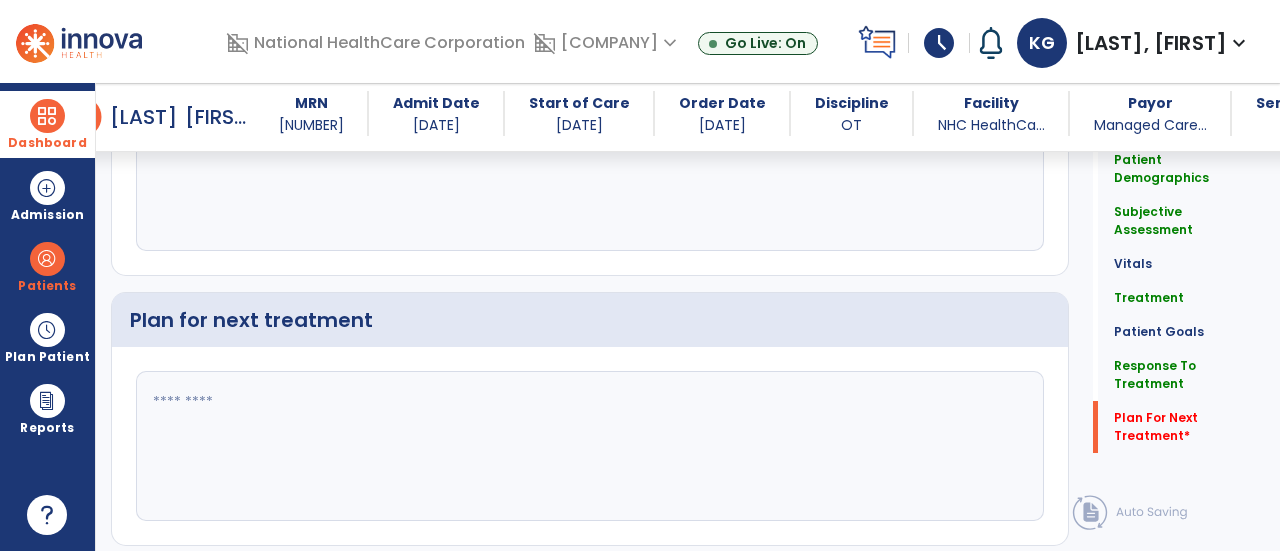 scroll, scrollTop: 3821, scrollLeft: 0, axis: vertical 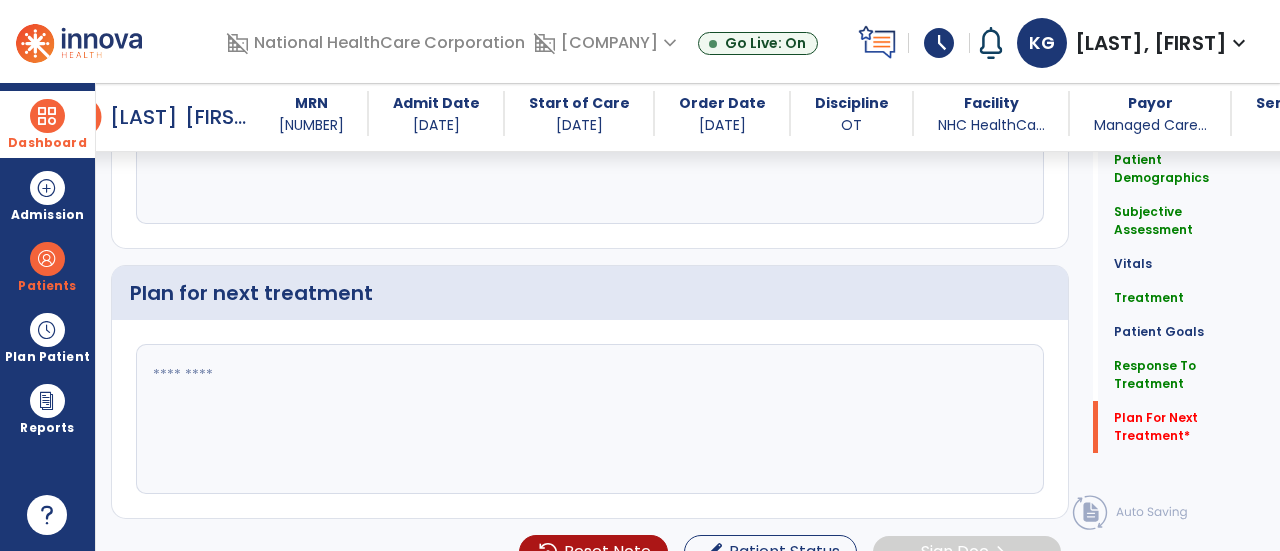 click 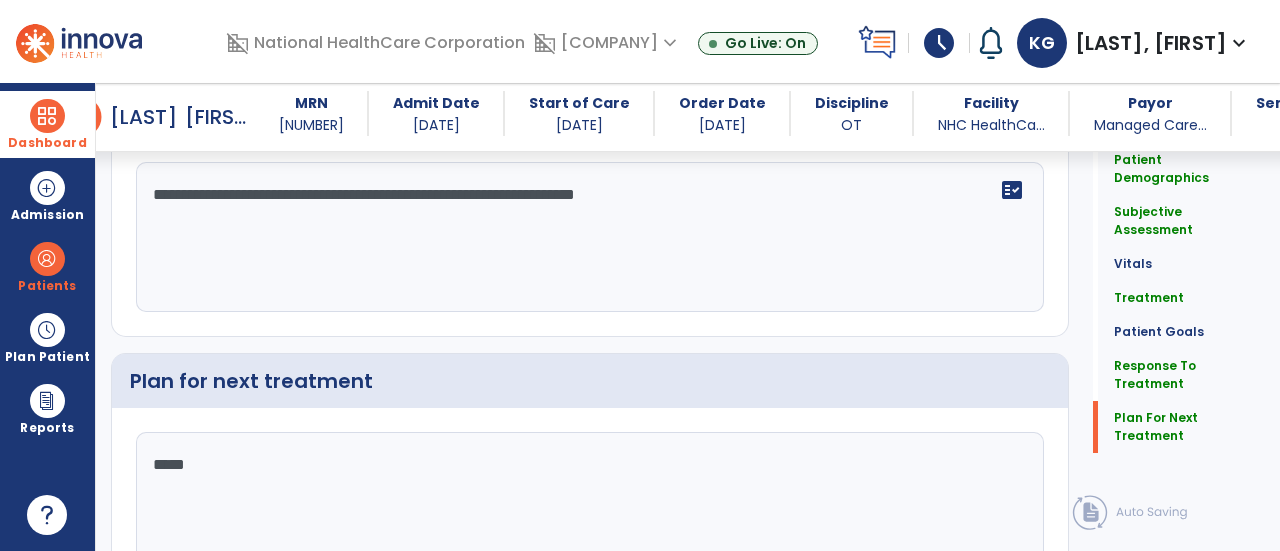 scroll, scrollTop: 3821, scrollLeft: 0, axis: vertical 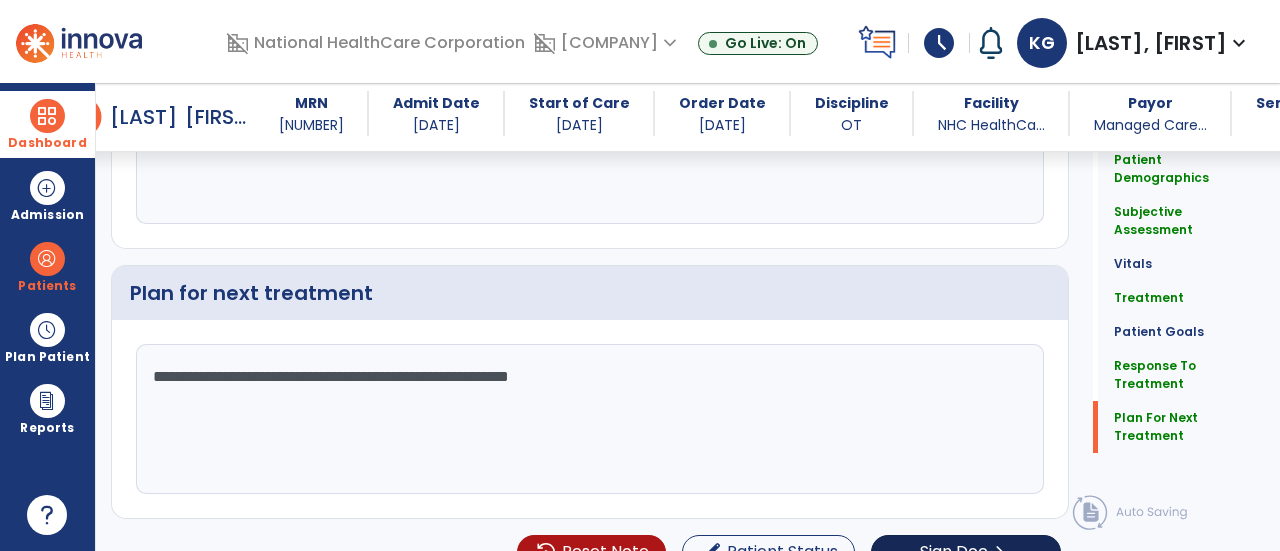type on "**********" 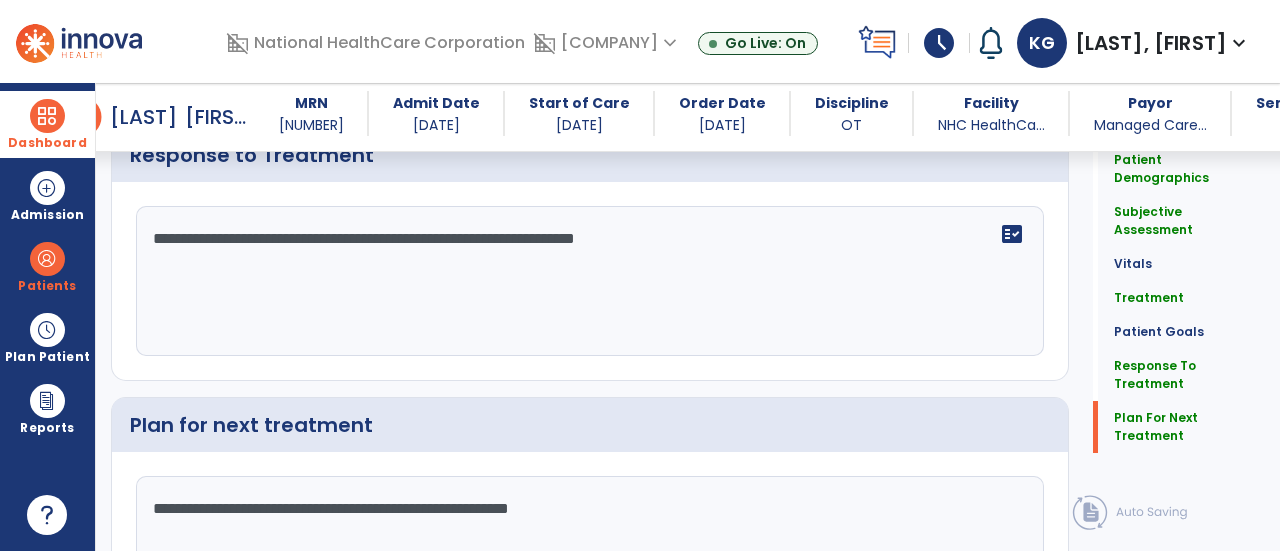 scroll, scrollTop: 3821, scrollLeft: 0, axis: vertical 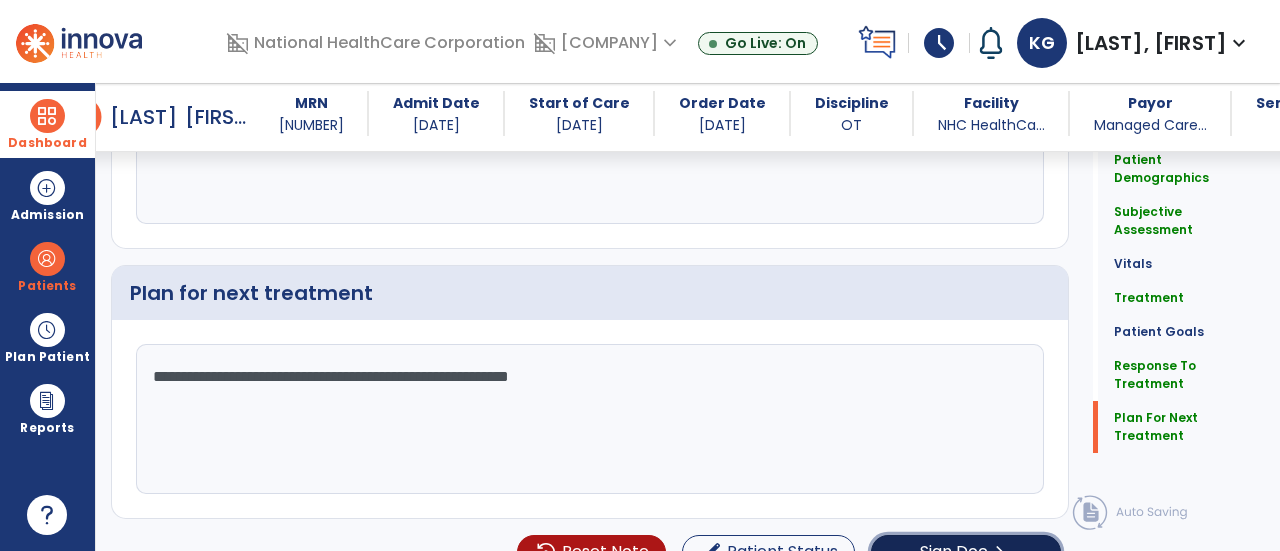 click on "chevron_right" 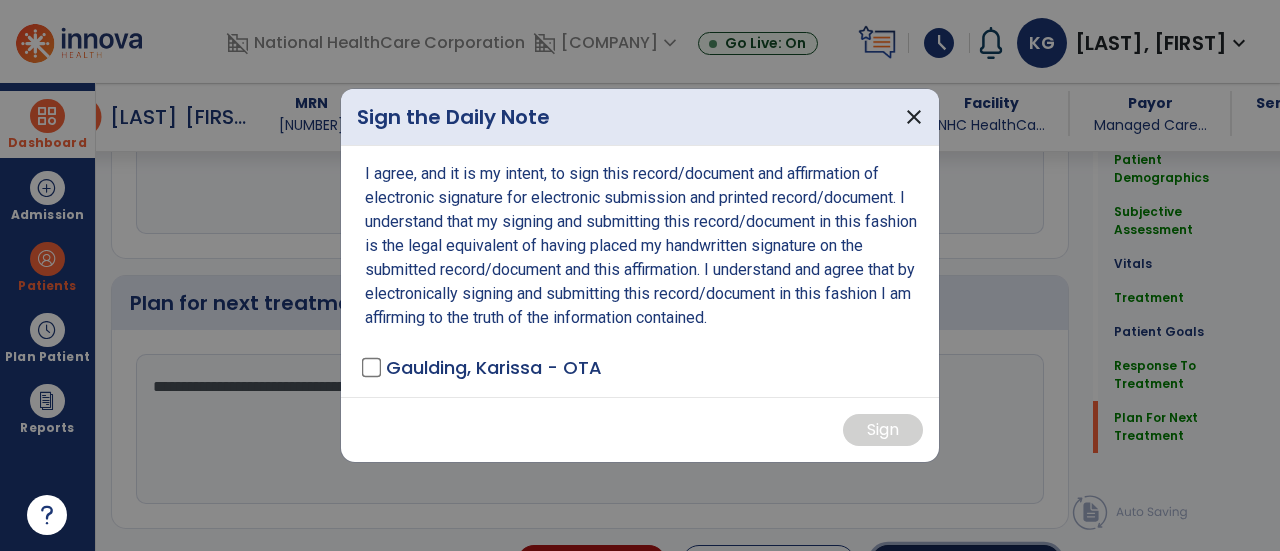 scroll, scrollTop: 3842, scrollLeft: 0, axis: vertical 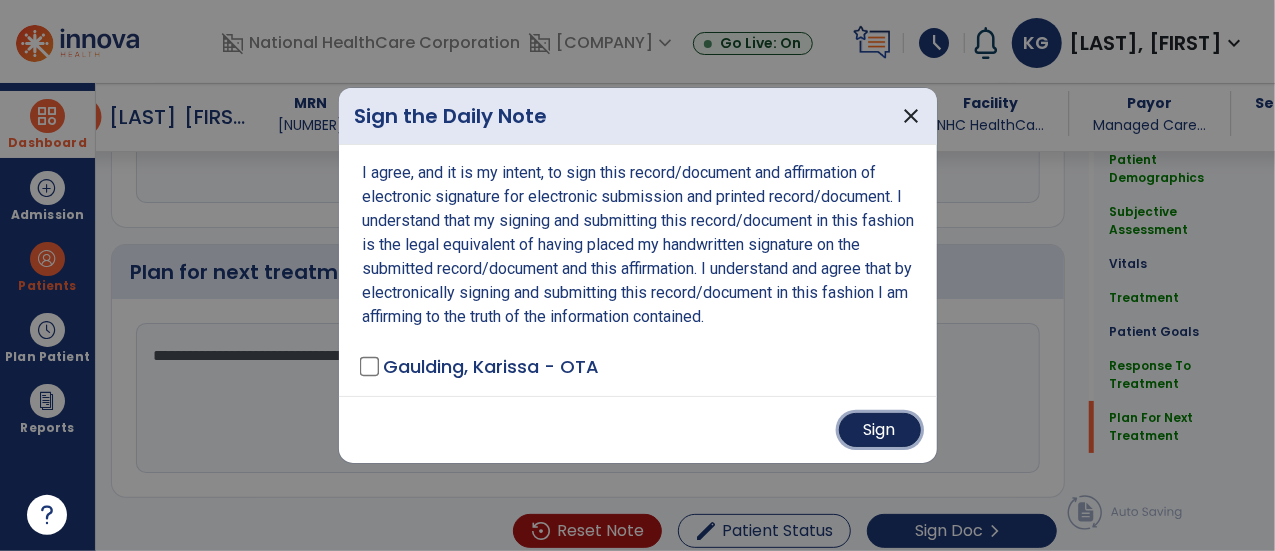 click on "Sign" at bounding box center (880, 430) 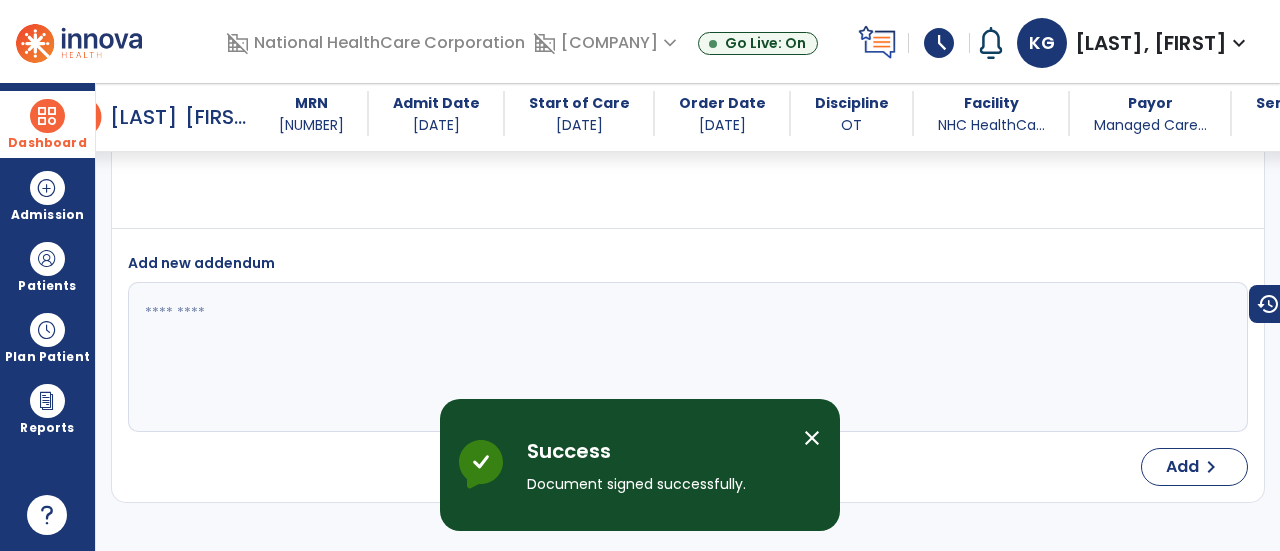 scroll, scrollTop: 5266, scrollLeft: 0, axis: vertical 